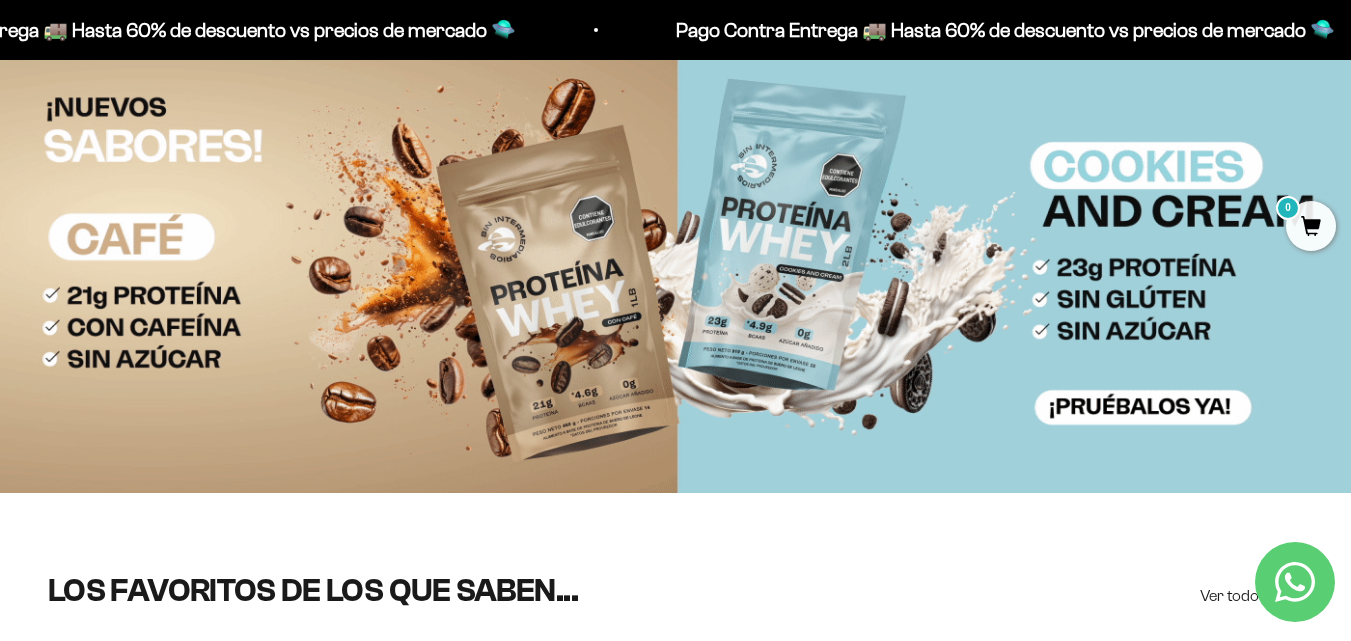 scroll, scrollTop: 0, scrollLeft: 0, axis: both 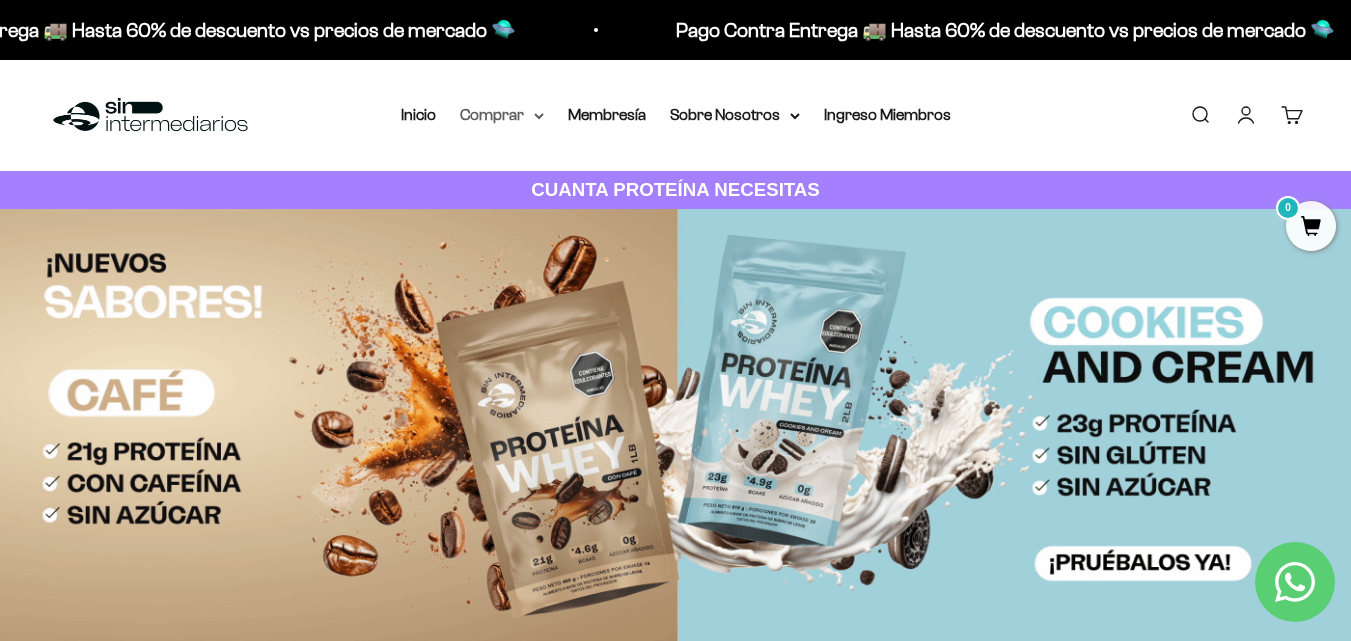 click on "Comprar" at bounding box center [502, 115] 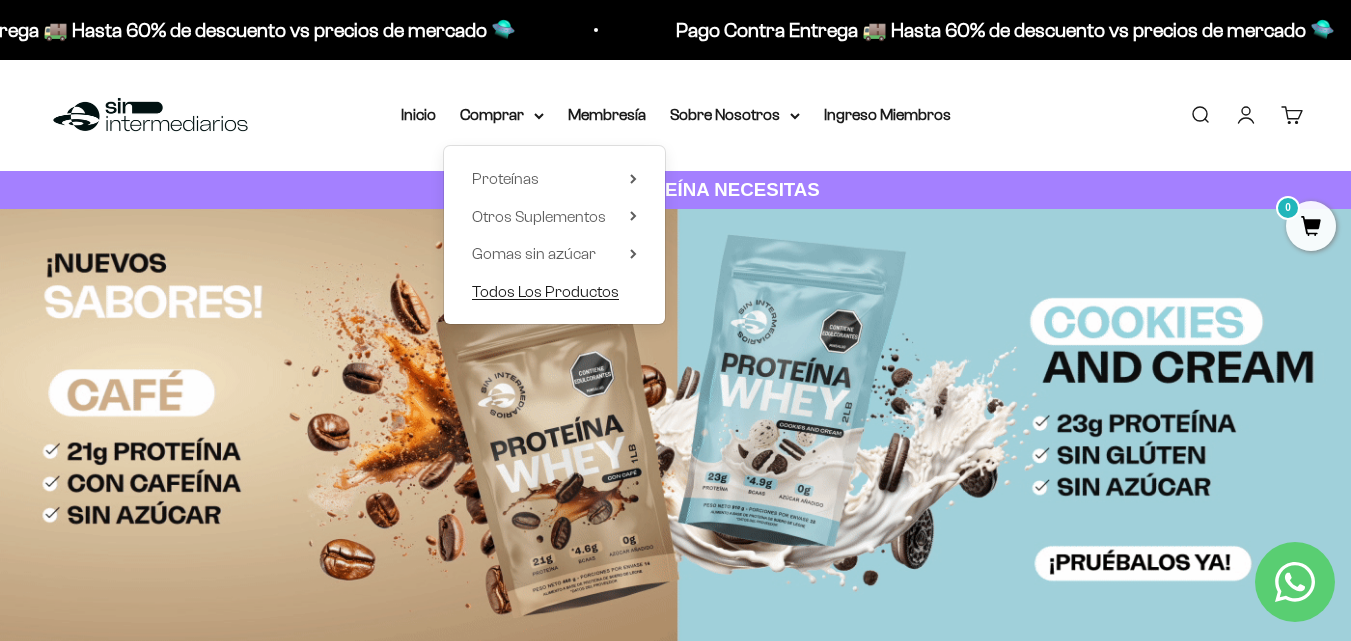 click on "Todos Los Productos" at bounding box center (545, 291) 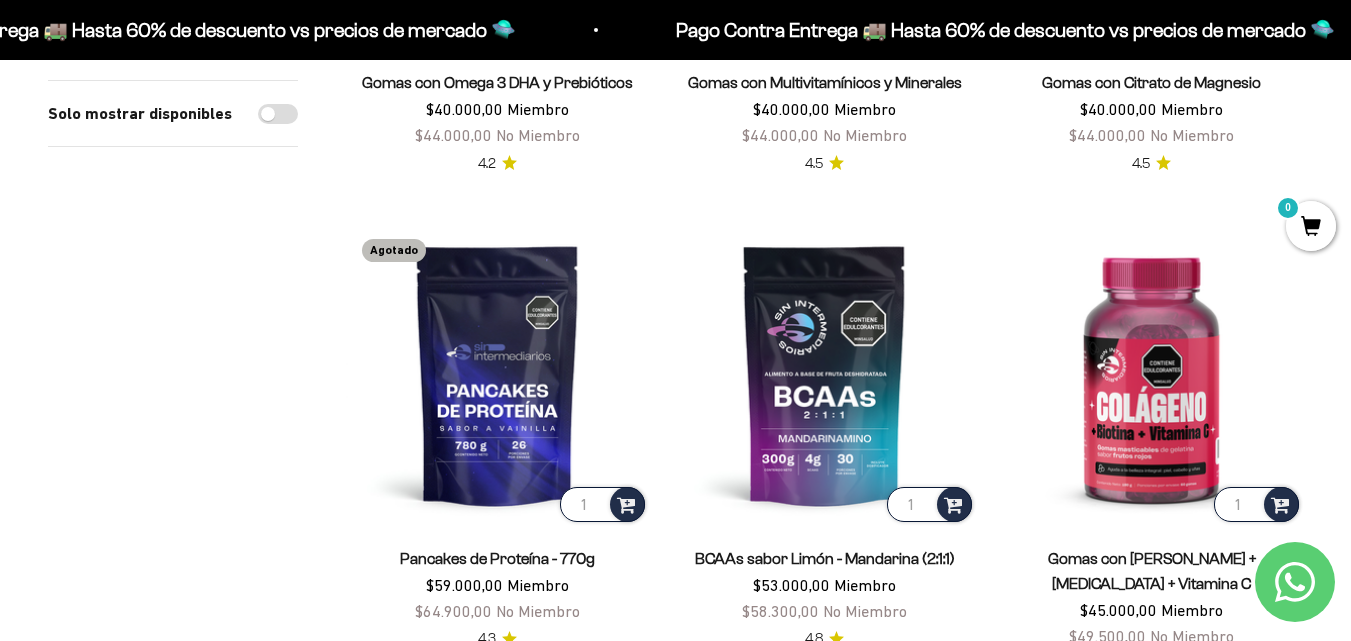 scroll, scrollTop: 1158, scrollLeft: 0, axis: vertical 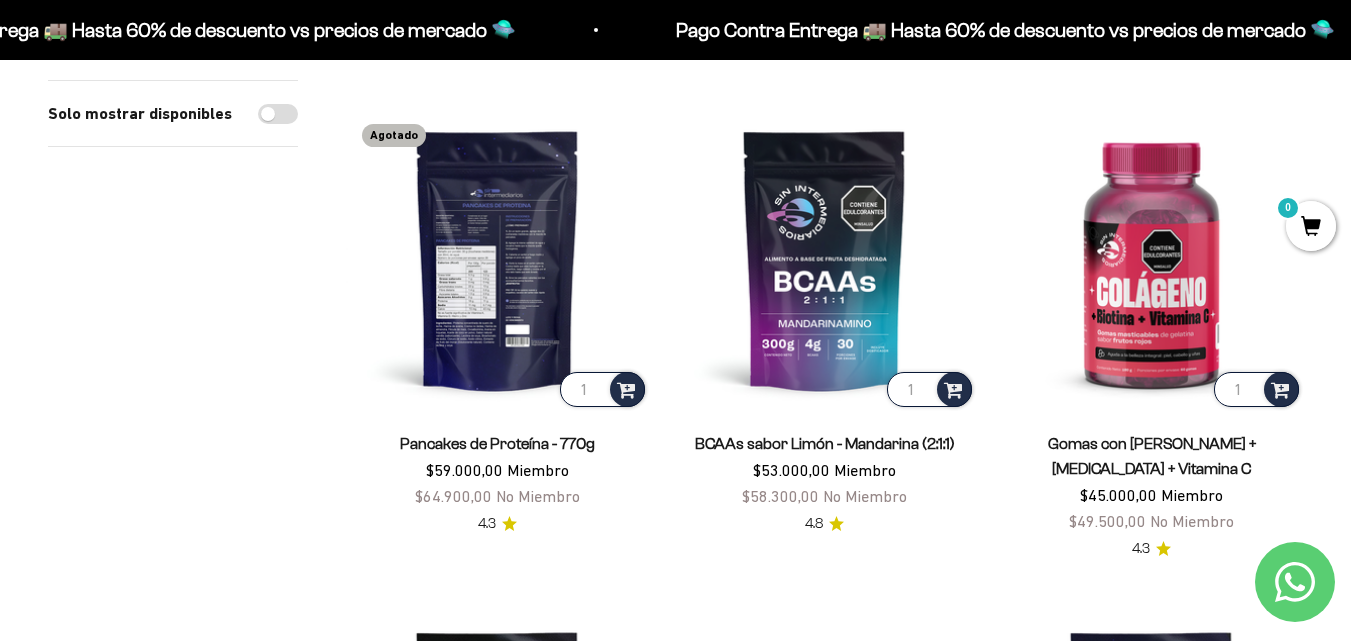 click at bounding box center (497, 259) 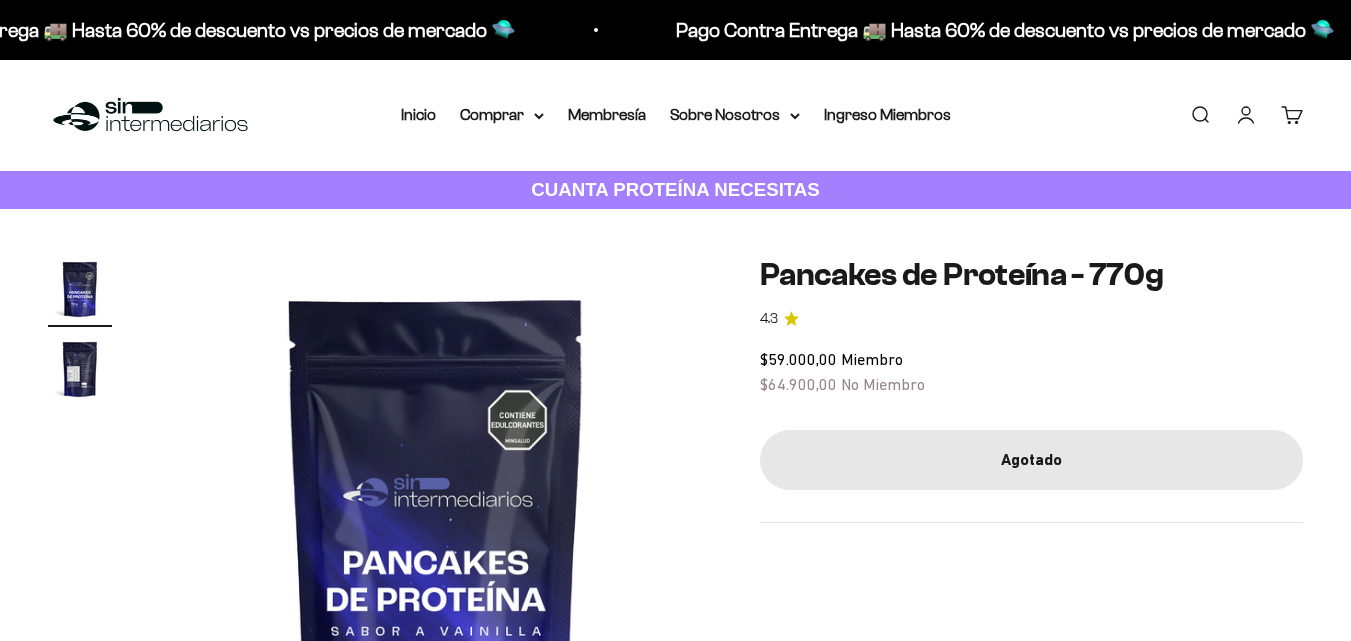 scroll, scrollTop: 0, scrollLeft: 0, axis: both 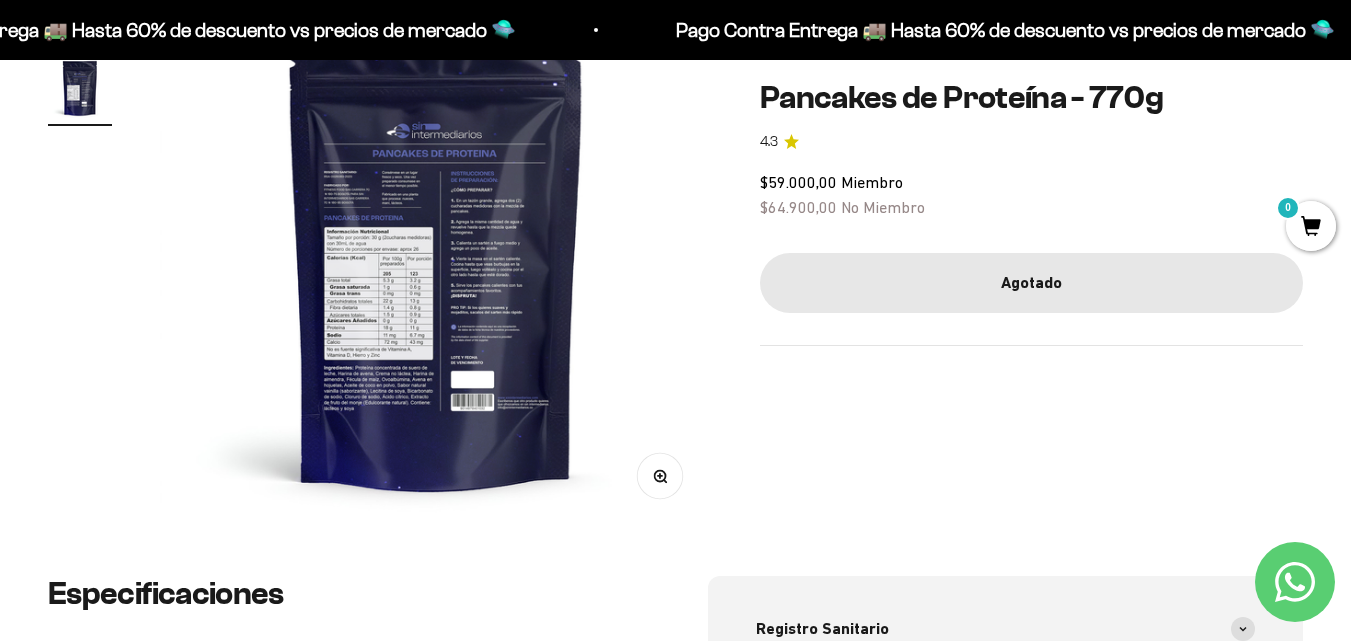 click 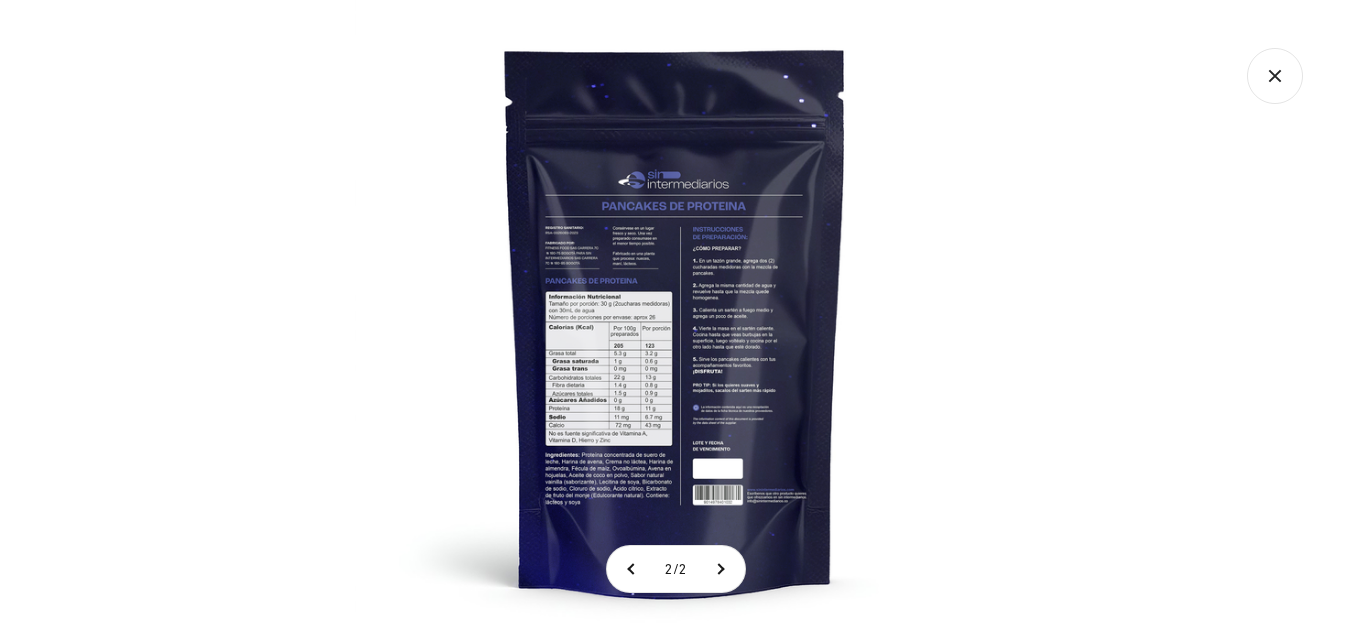 click at bounding box center (675, 320) 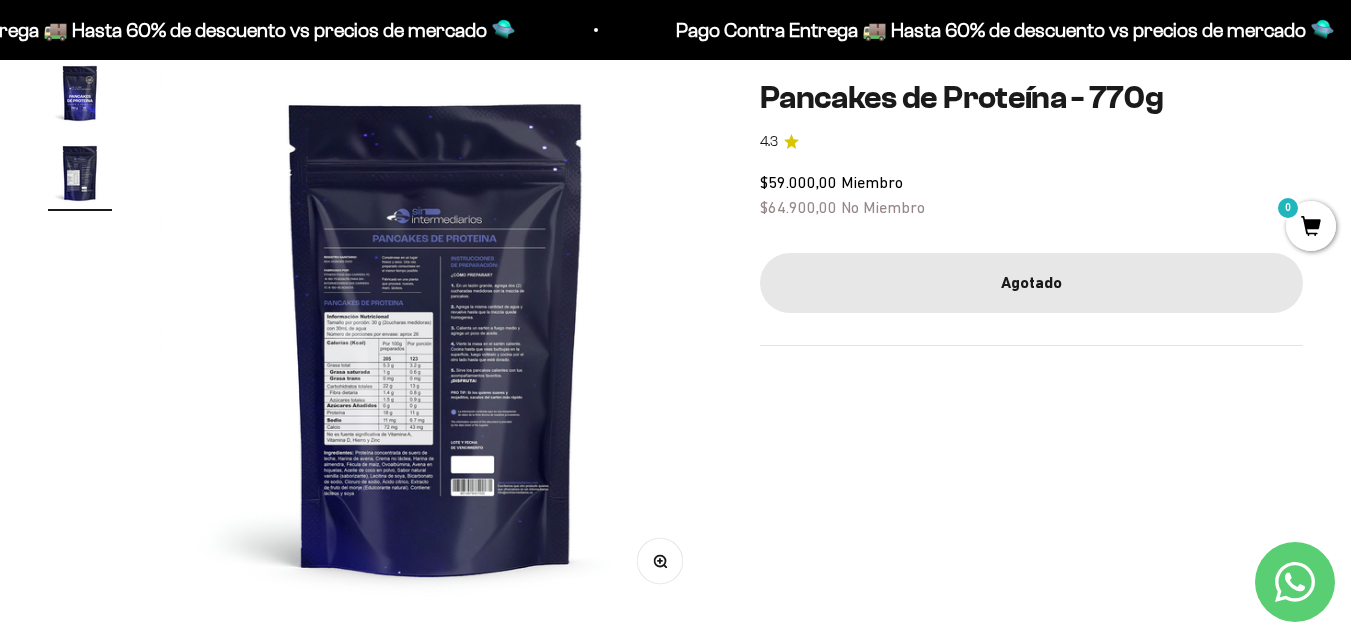 scroll, scrollTop: 195, scrollLeft: 0, axis: vertical 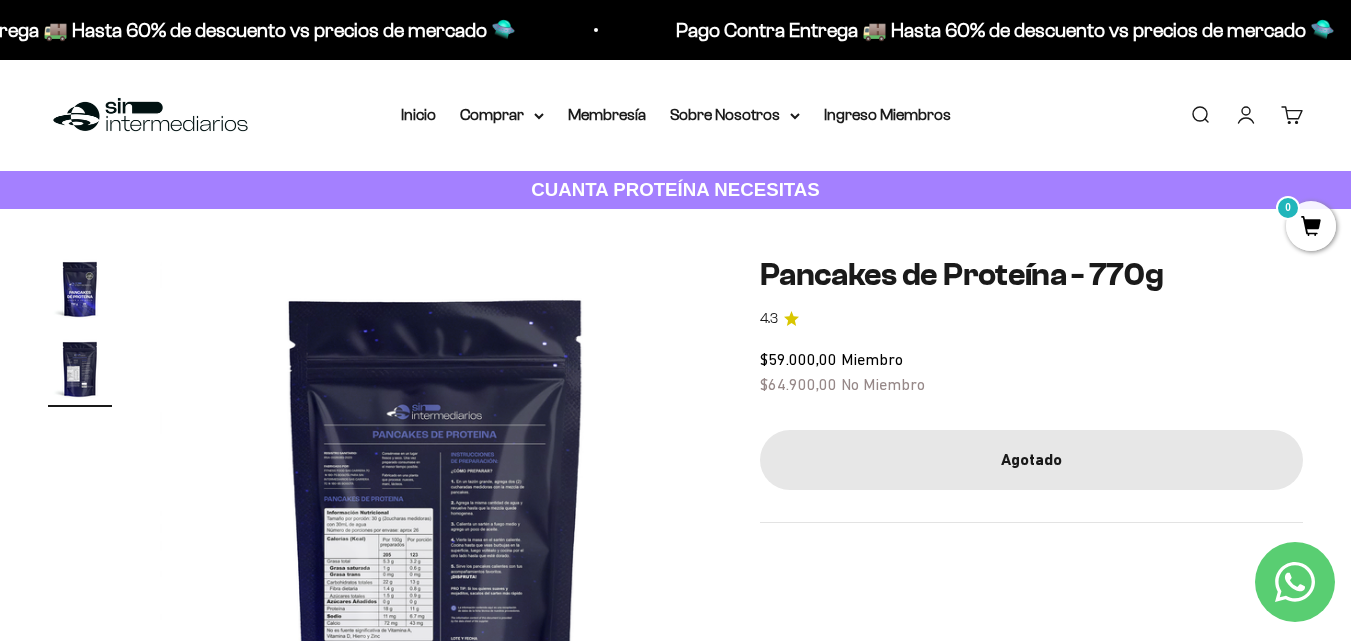 click at bounding box center (436, 533) 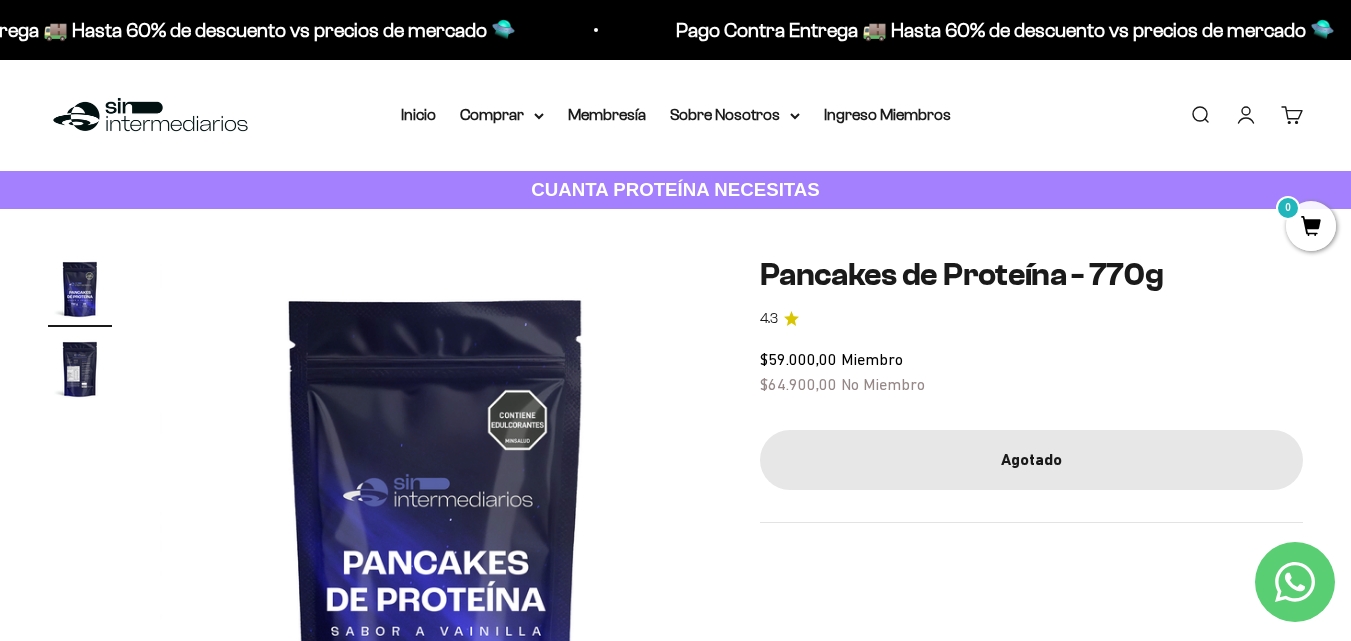 click at bounding box center (436, 533) 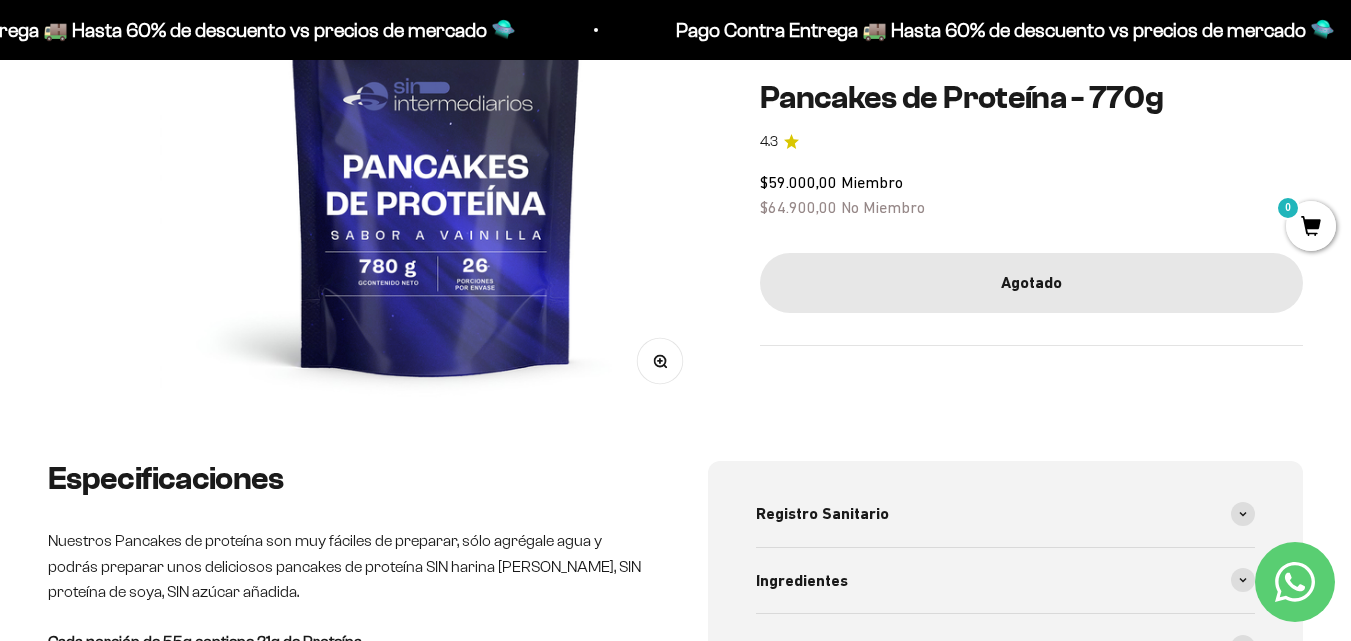 scroll, scrollTop: 0, scrollLeft: 0, axis: both 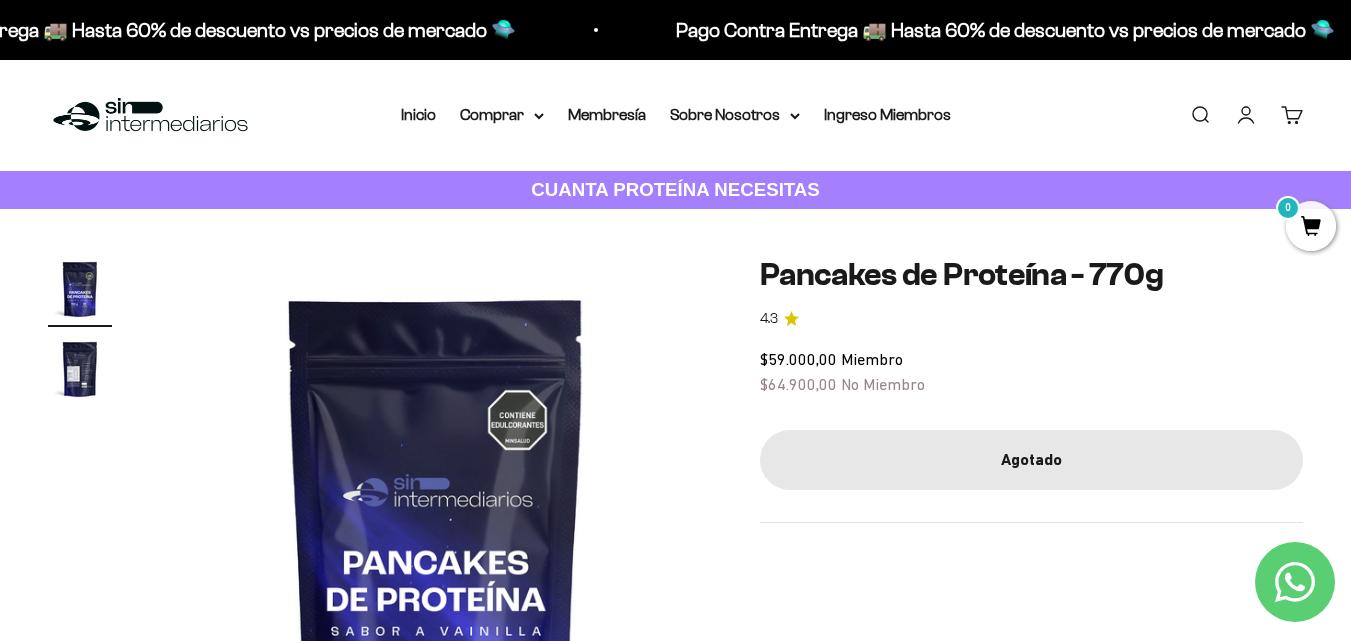 click on "Iniciar sesión" at bounding box center [1246, 115] 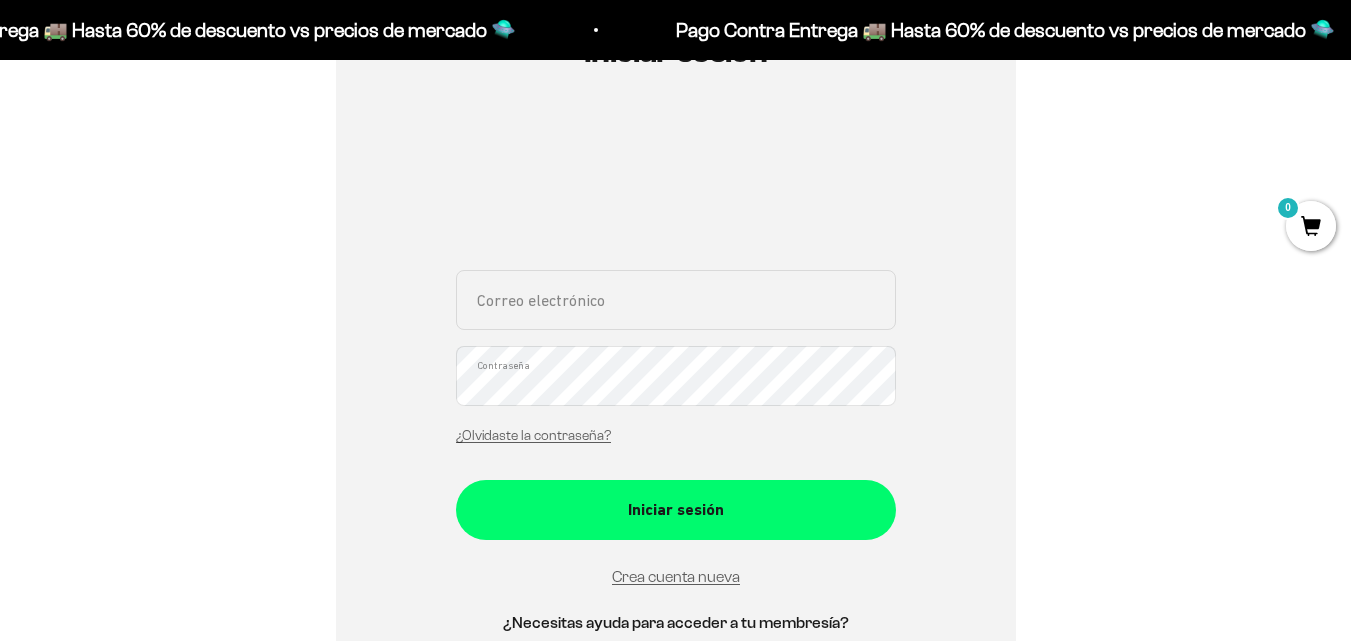 scroll, scrollTop: 272, scrollLeft: 0, axis: vertical 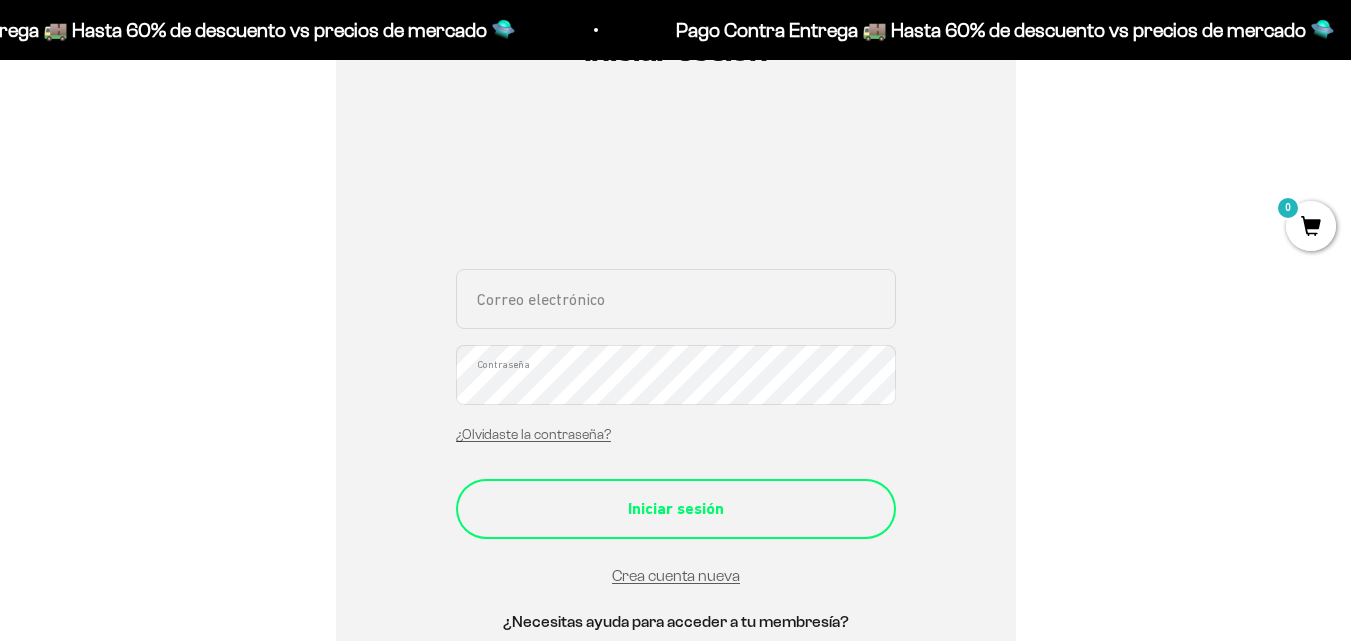 type on "juangel_201@hotmail.com" 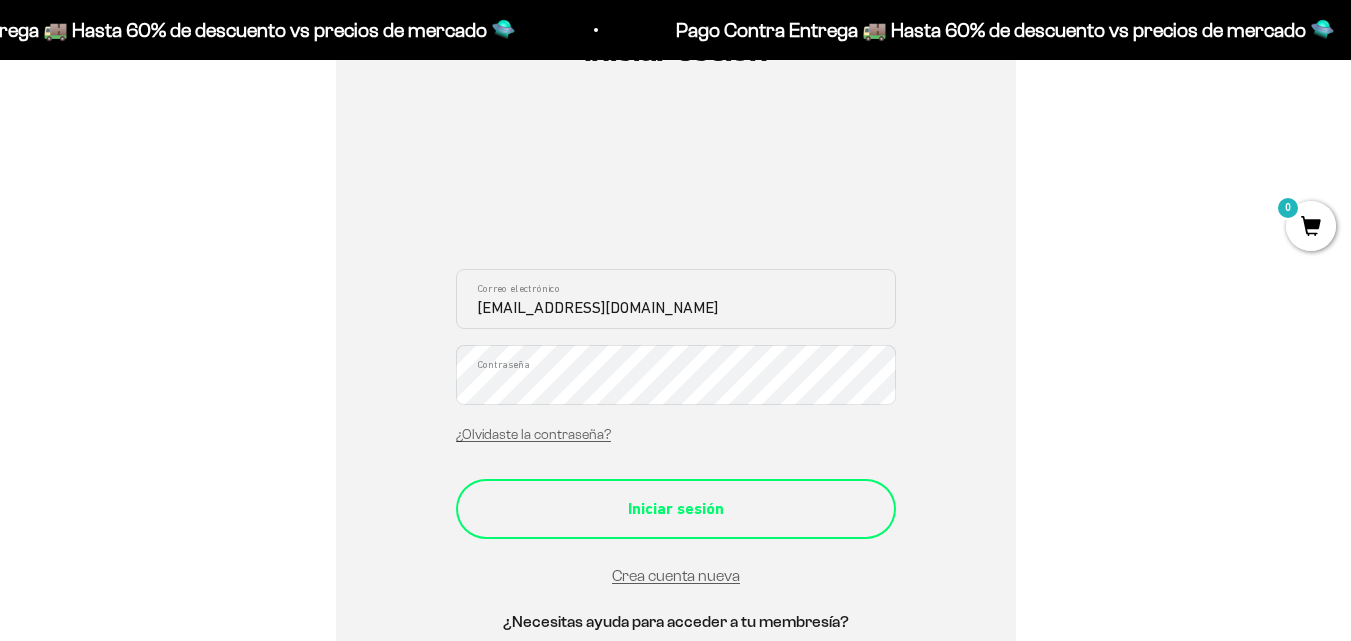 click on "Iniciar sesión" at bounding box center [676, 509] 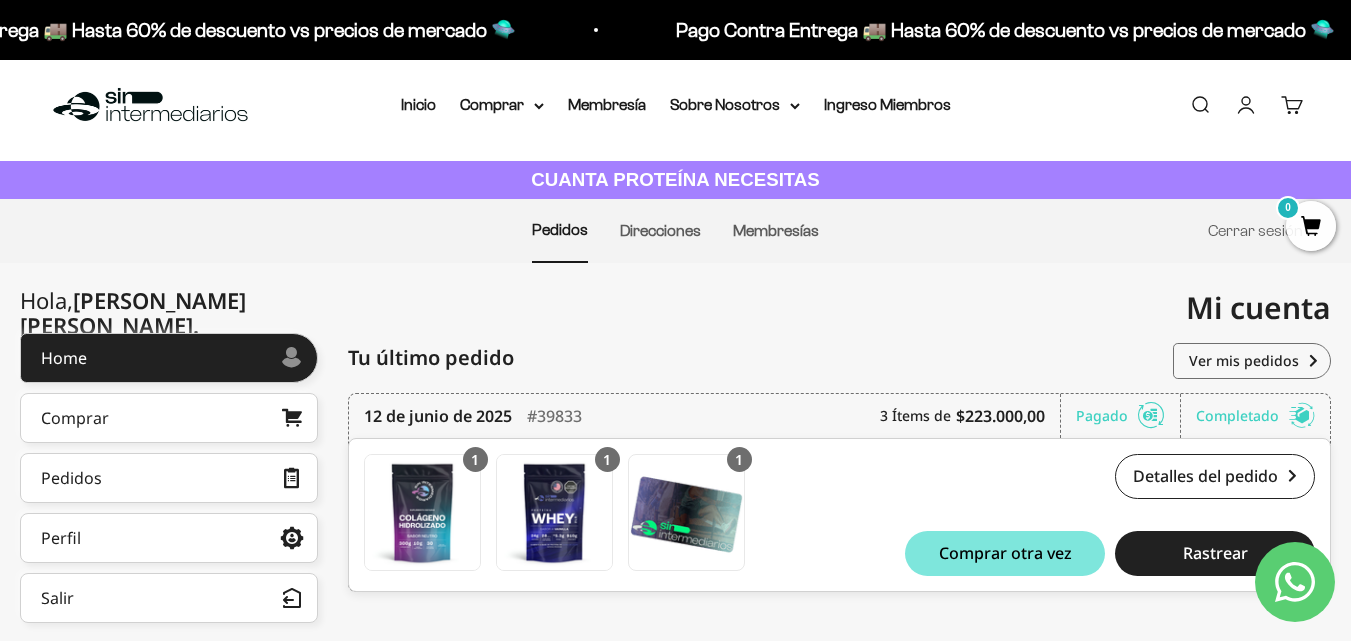 scroll, scrollTop: 0, scrollLeft: 0, axis: both 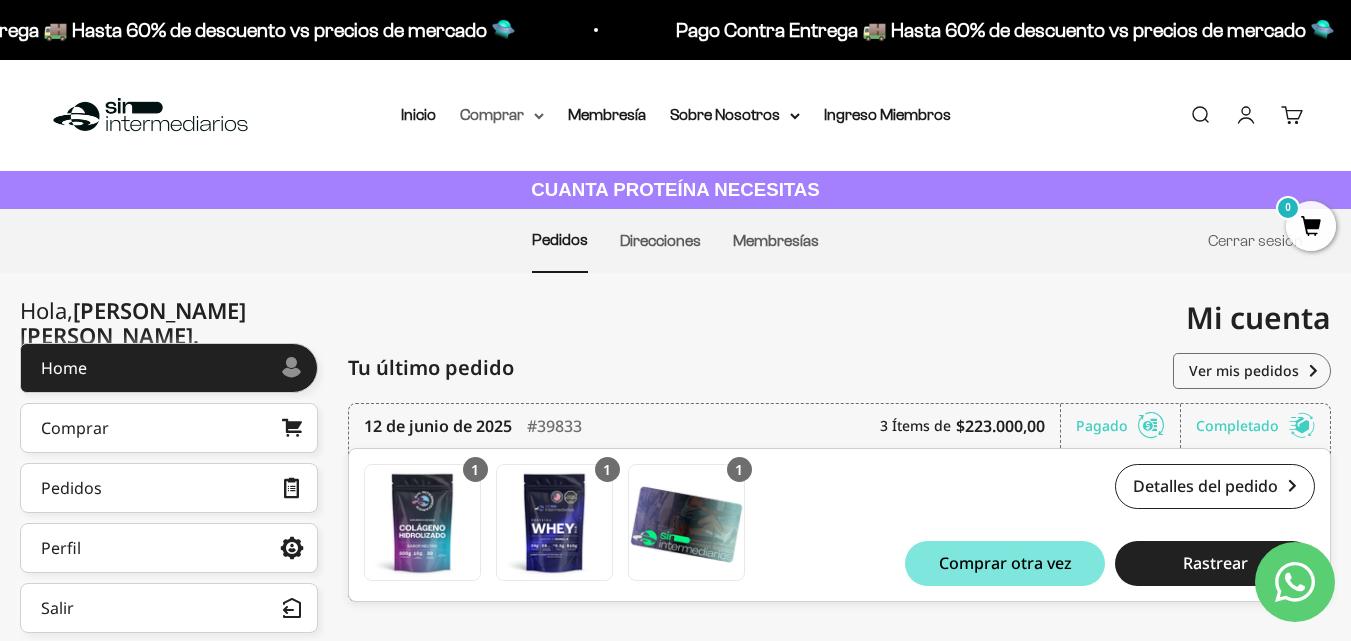 click on "Comprar" at bounding box center [502, 115] 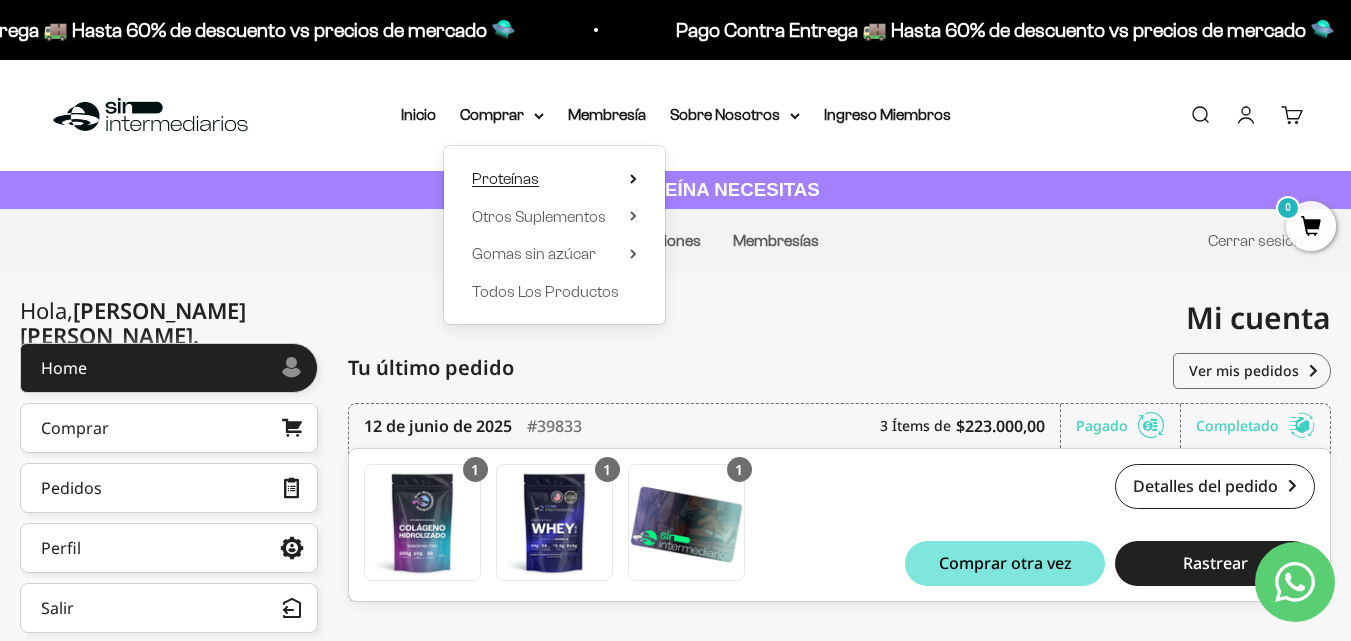 click on "Proteínas" at bounding box center (505, 178) 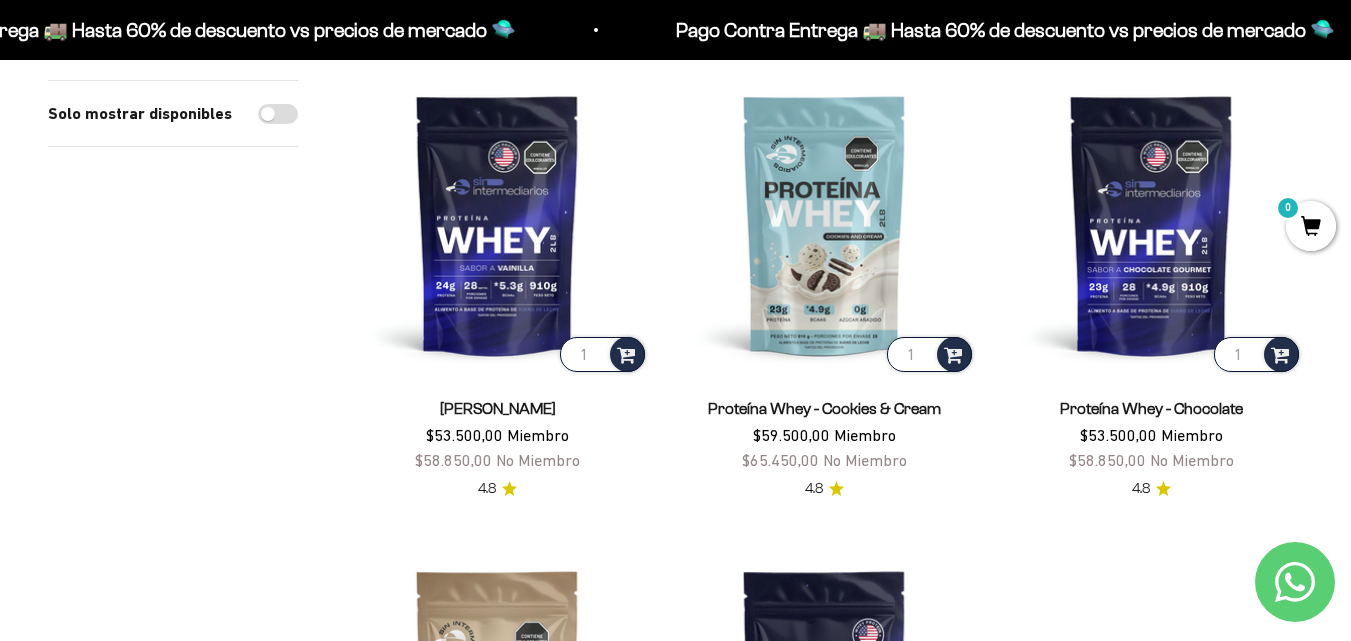 scroll, scrollTop: 241, scrollLeft: 0, axis: vertical 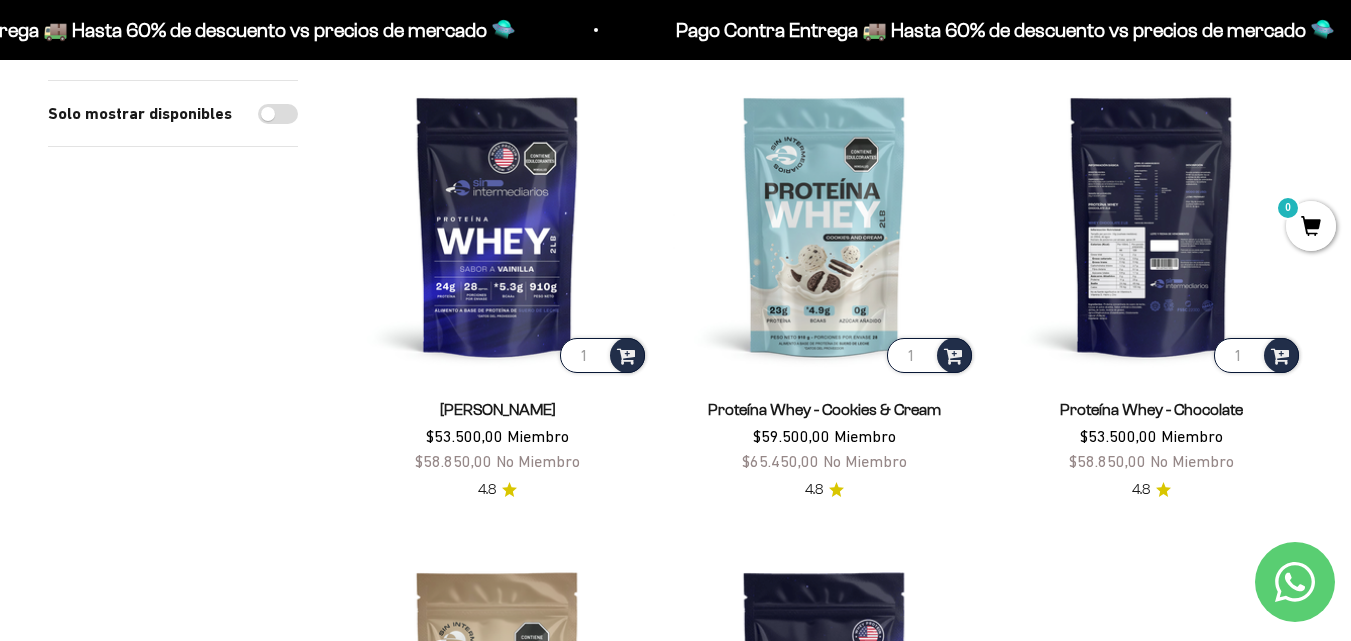 click at bounding box center (1151, 225) 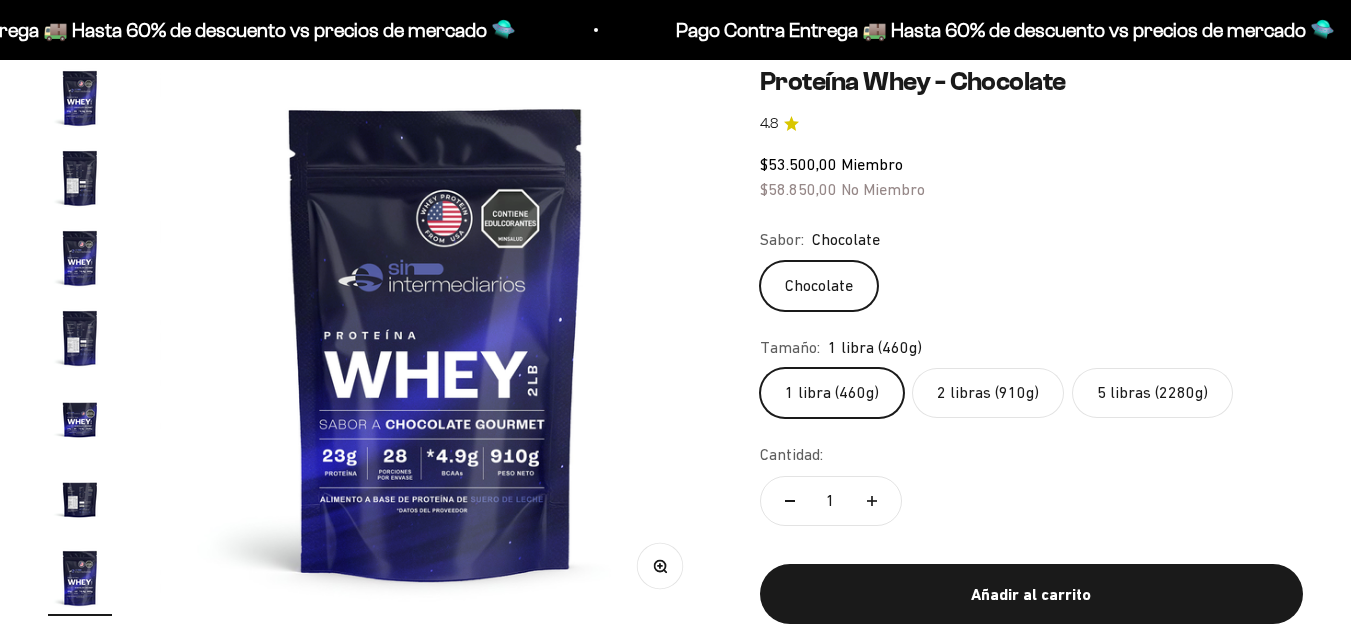 scroll, scrollTop: 192, scrollLeft: 0, axis: vertical 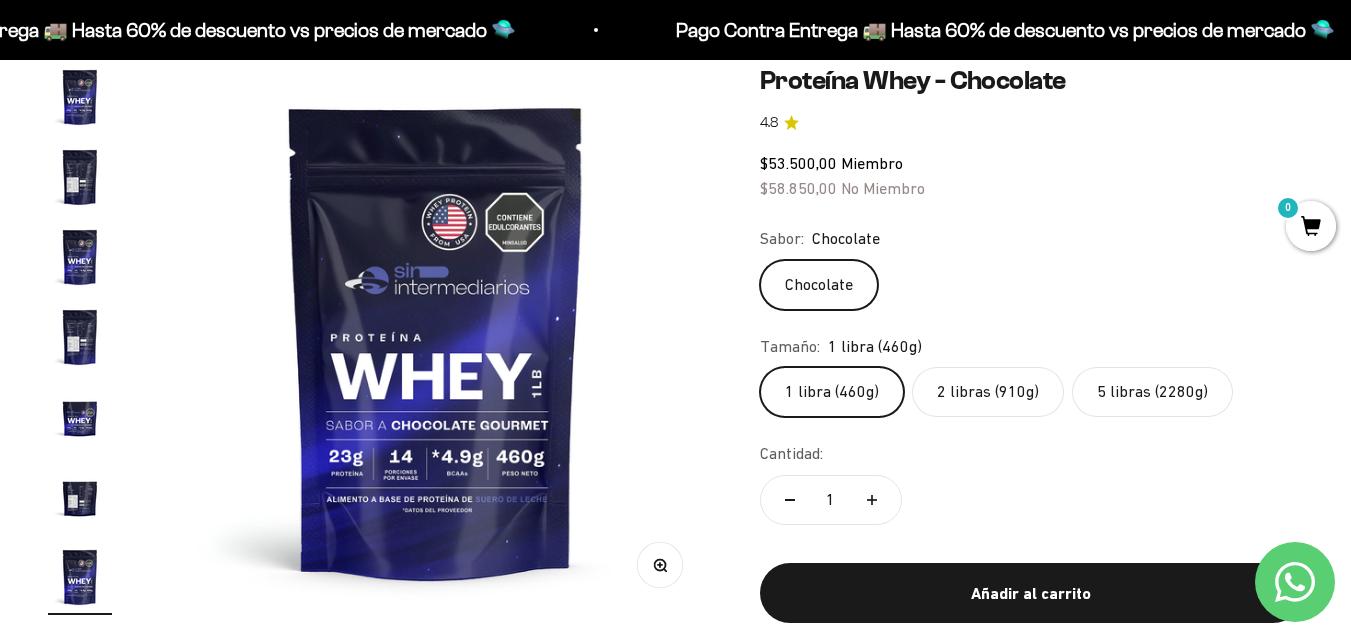 click on "2 libras (910g)" 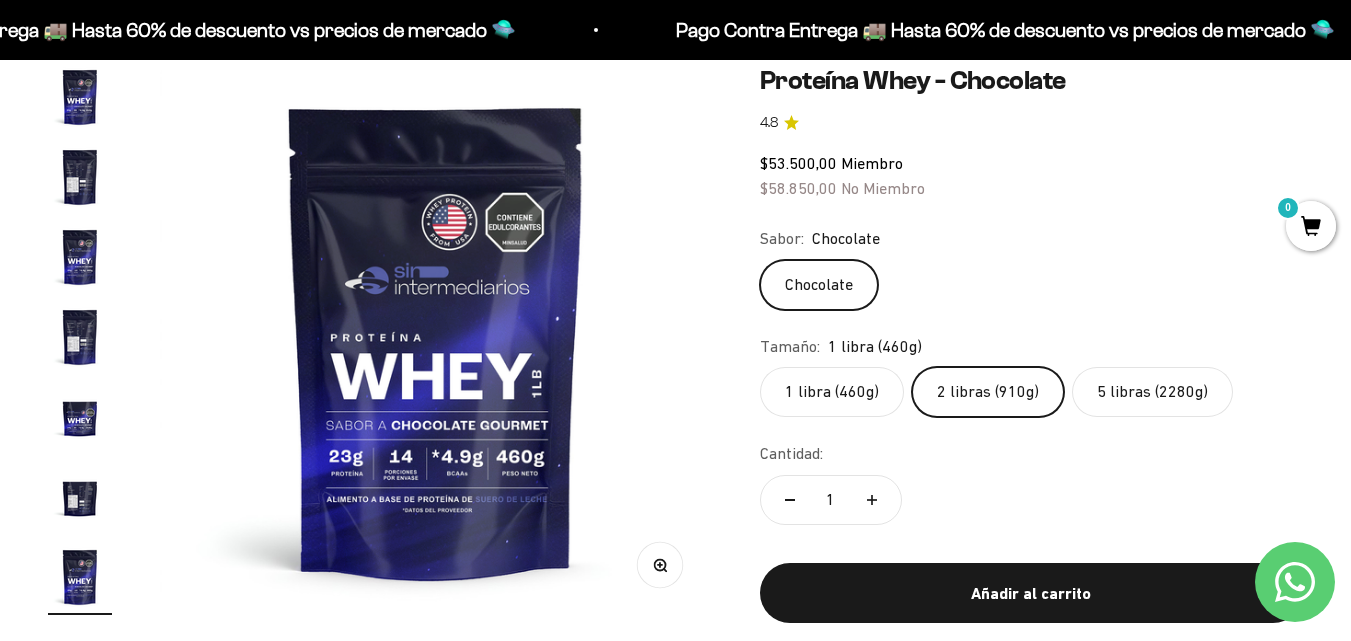 scroll, scrollTop: 0, scrollLeft: 0, axis: both 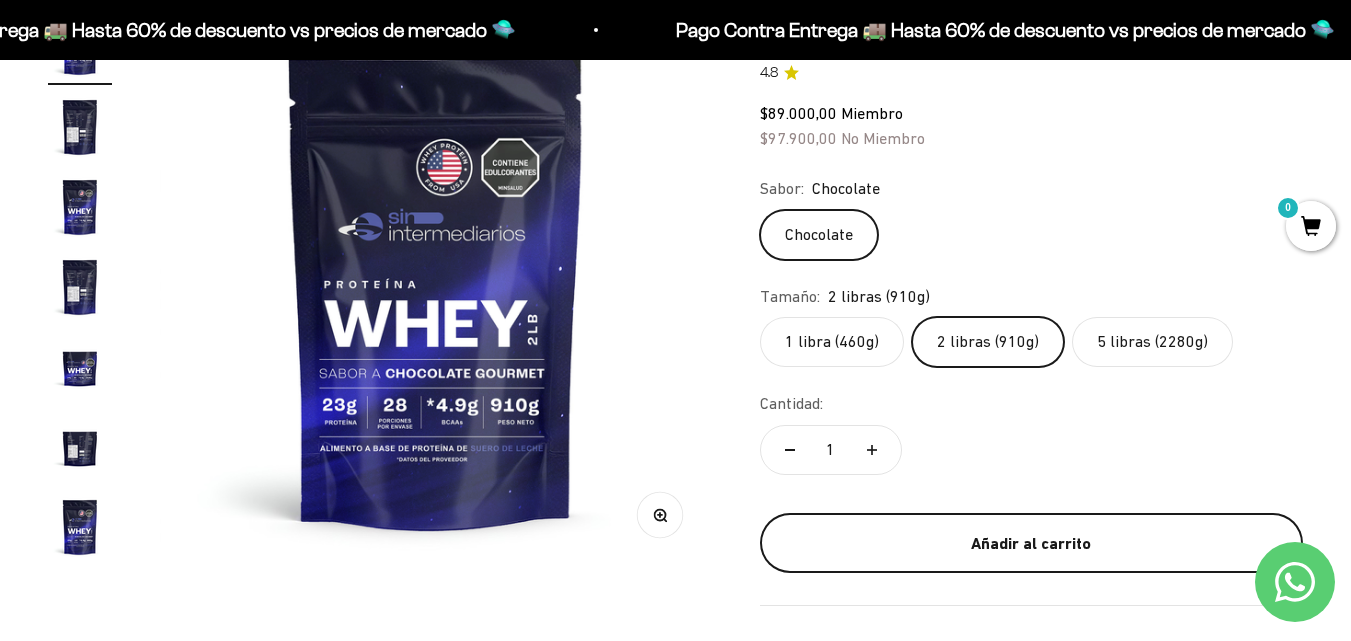 click on "Añadir al carrito" at bounding box center [1031, 544] 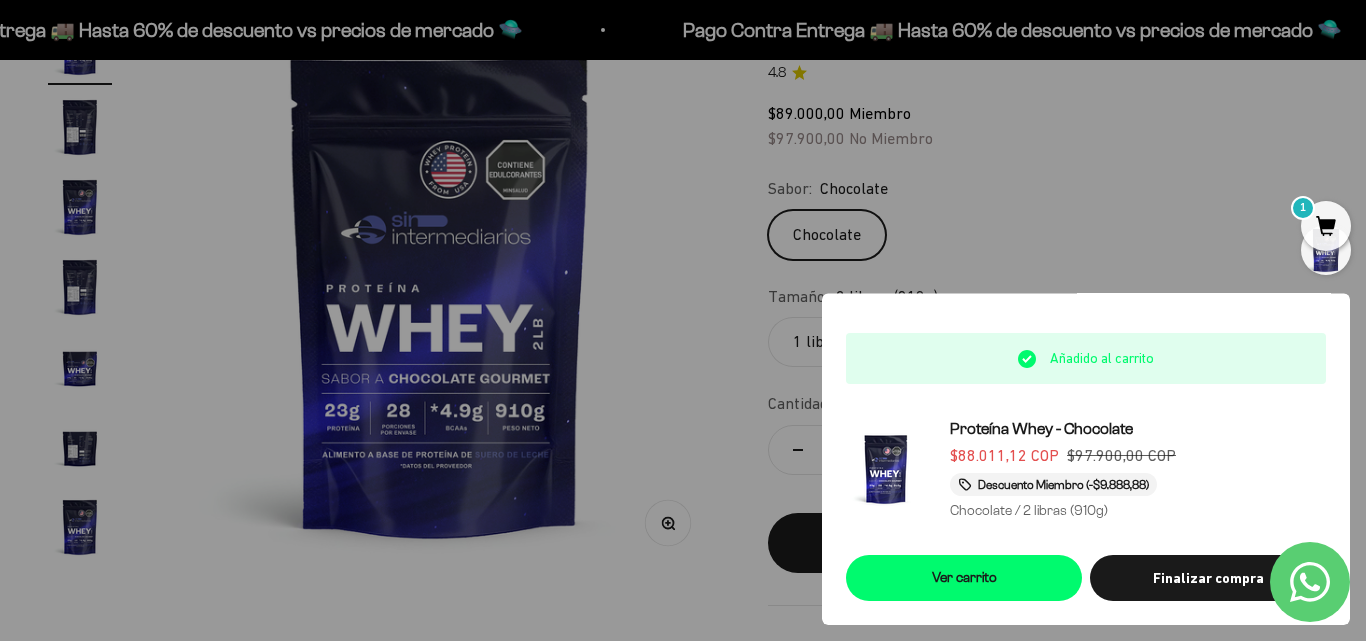 click at bounding box center (683, 320) 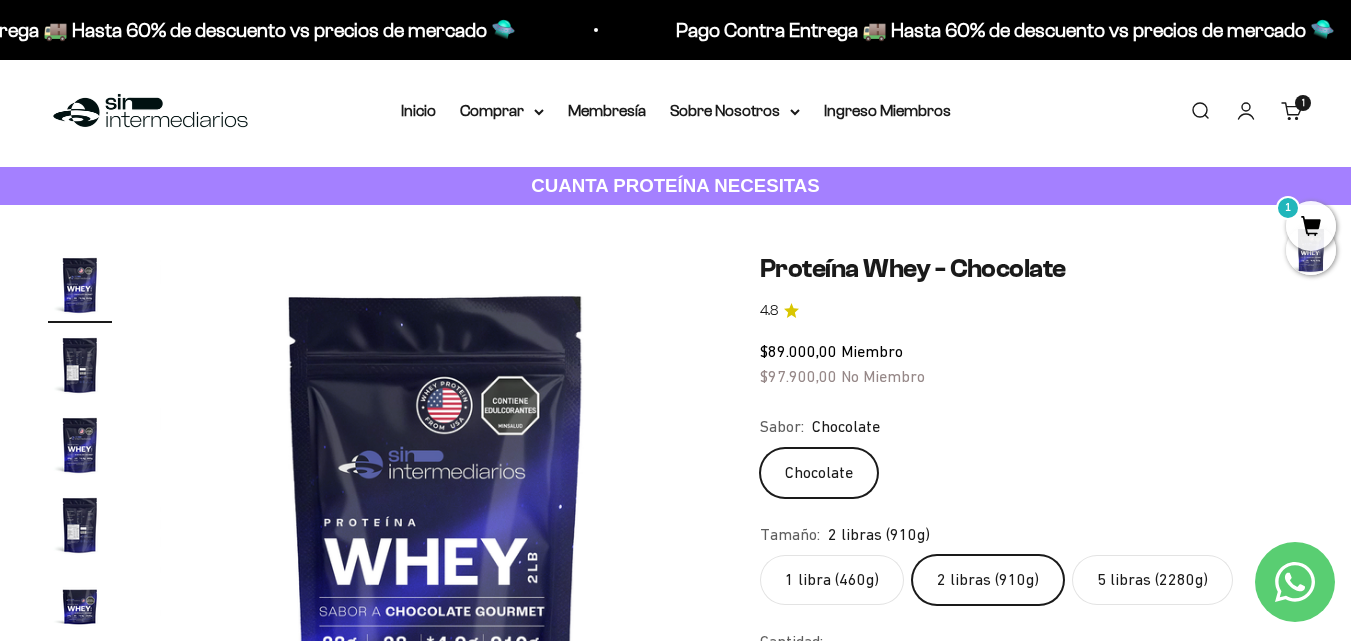 scroll, scrollTop: 0, scrollLeft: 0, axis: both 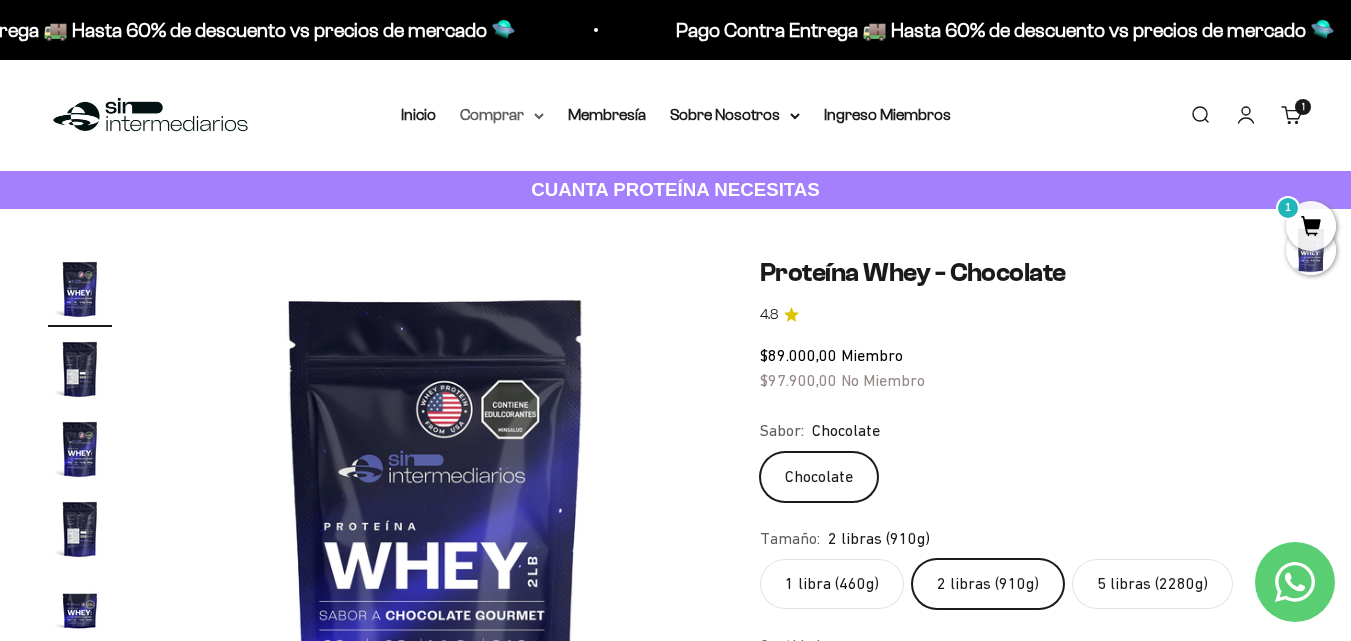 click on "Comprar" at bounding box center (502, 115) 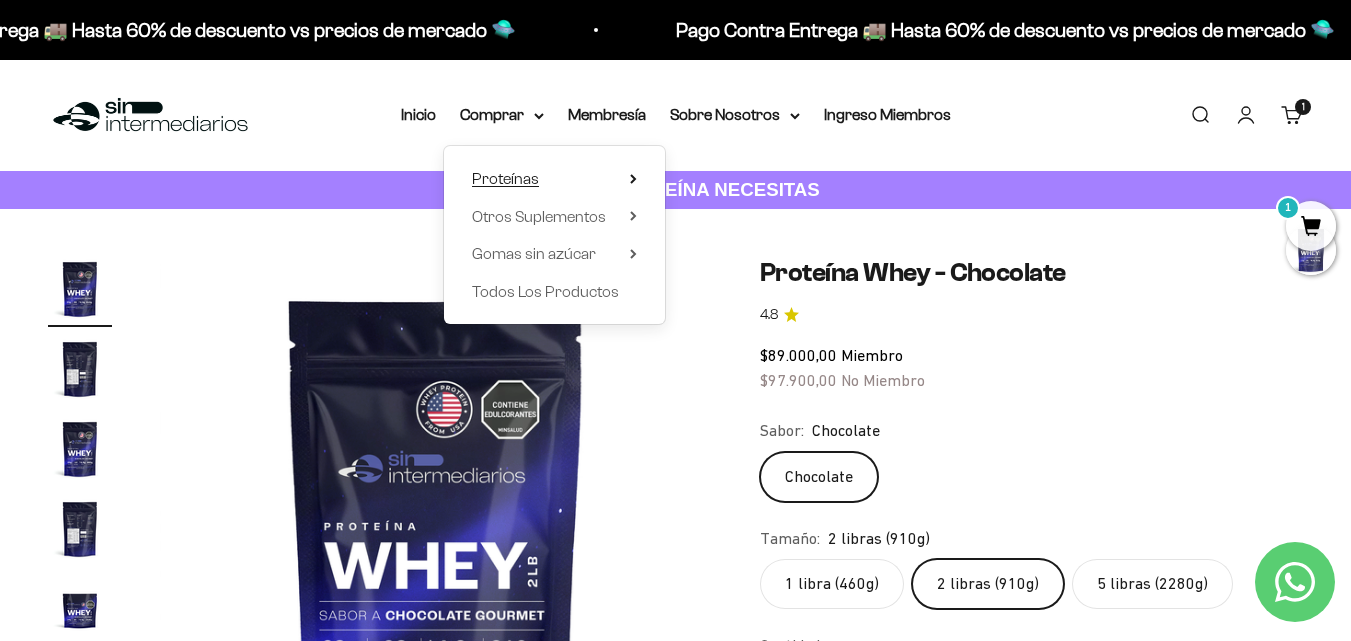 click on "Proteínas" at bounding box center (505, 178) 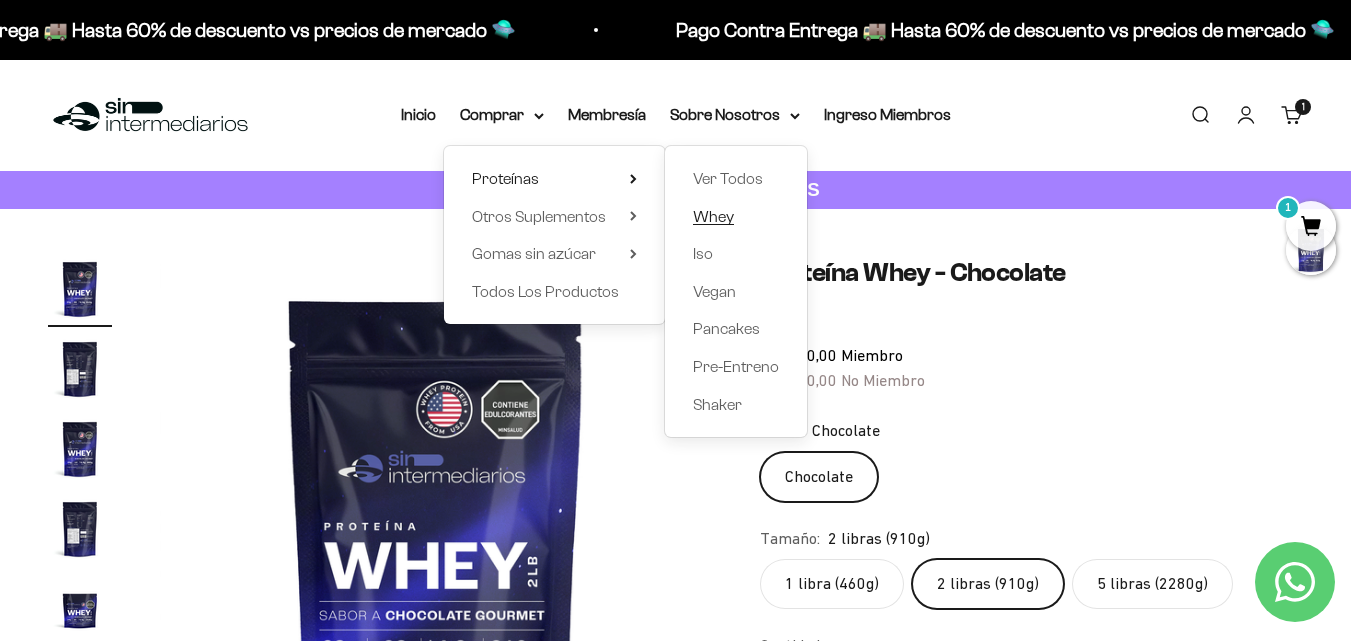 click on "Whey" at bounding box center (713, 216) 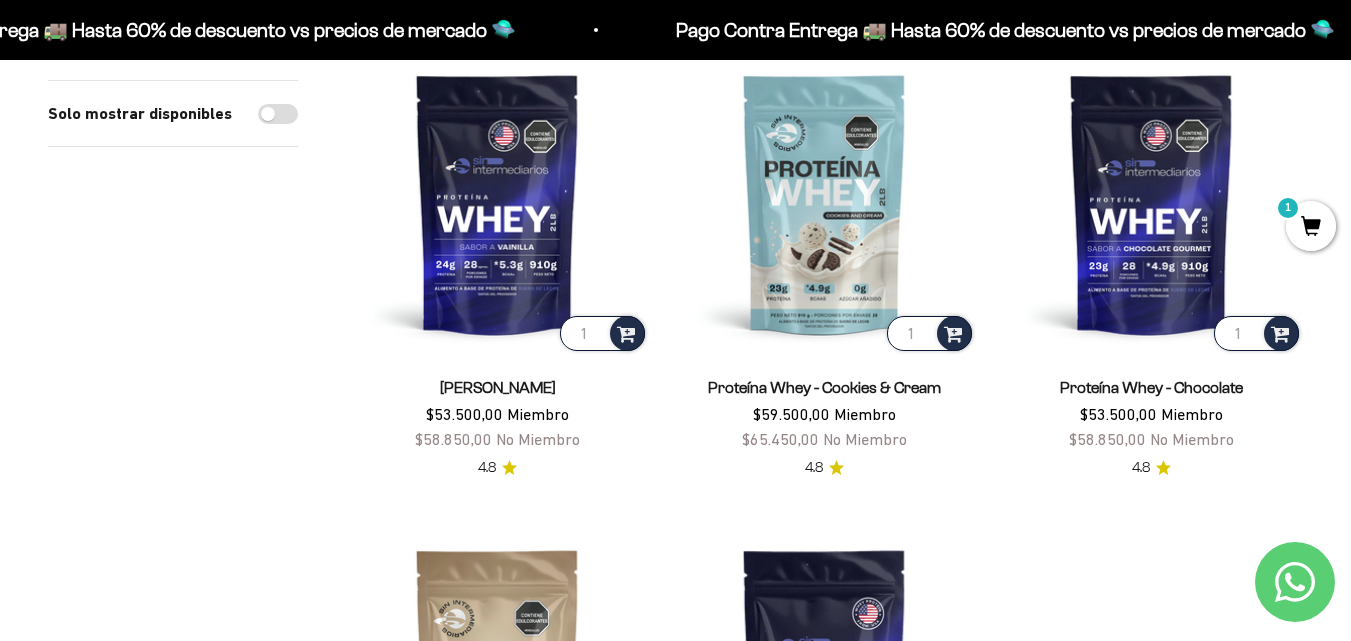 scroll, scrollTop: 230, scrollLeft: 0, axis: vertical 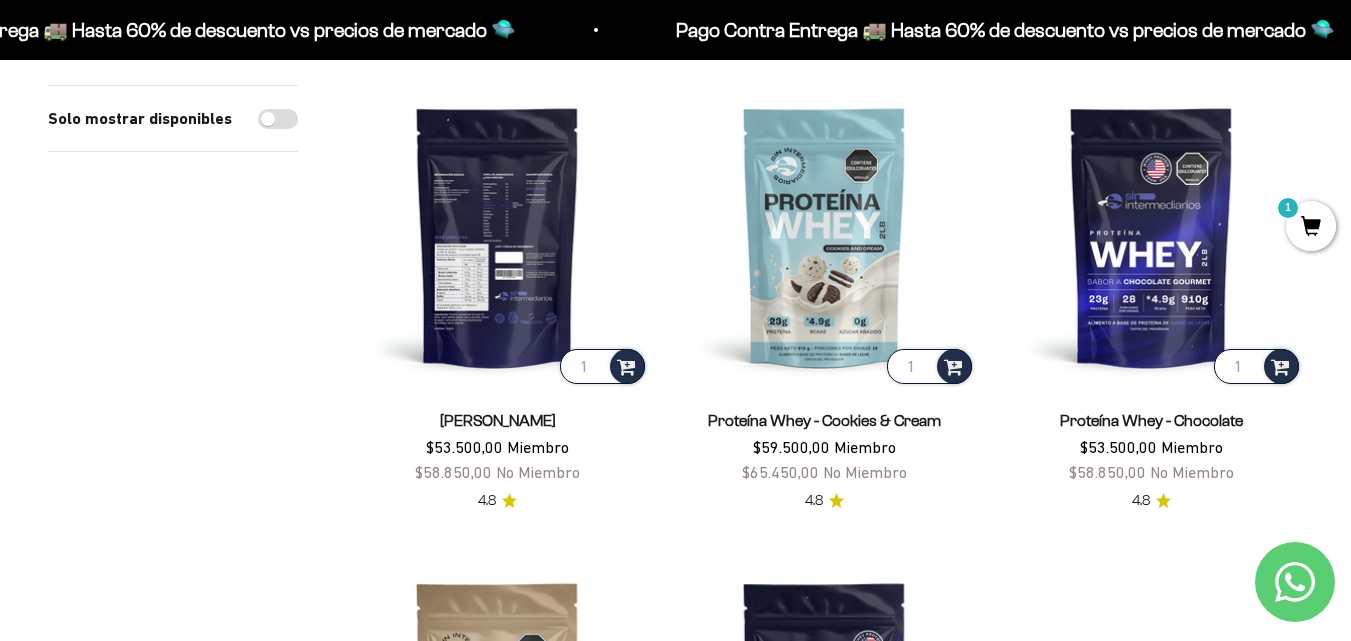 click at bounding box center [497, 236] 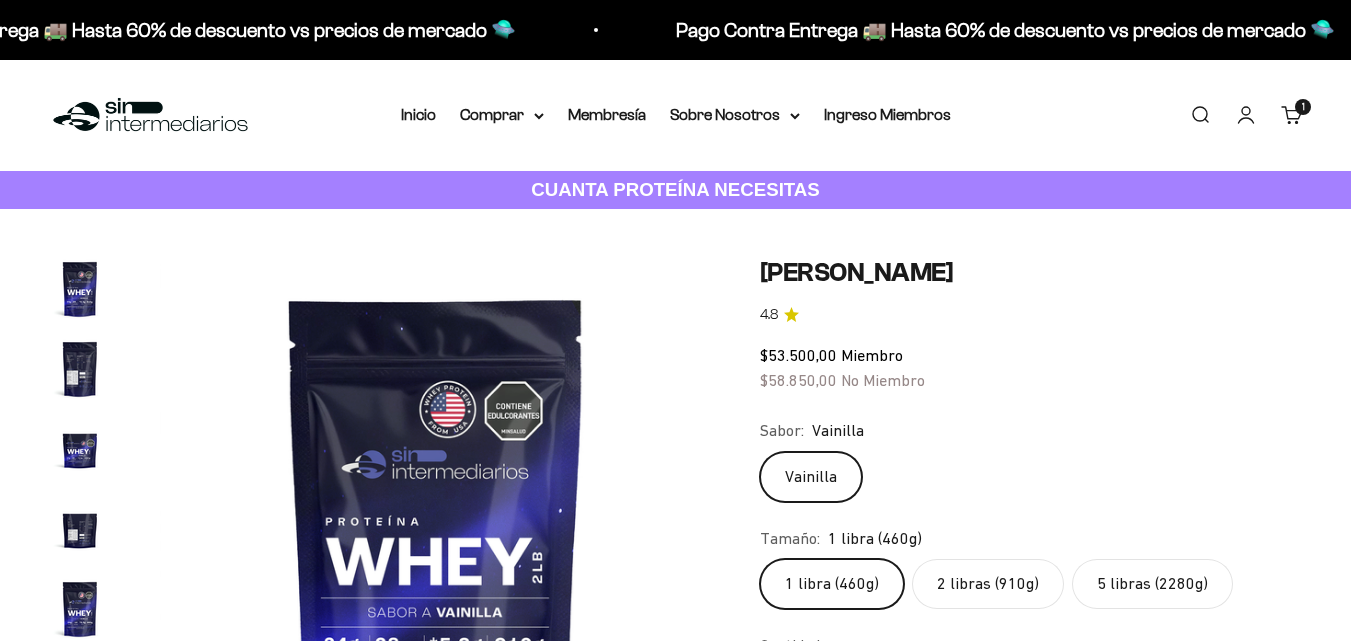 scroll, scrollTop: 196, scrollLeft: 0, axis: vertical 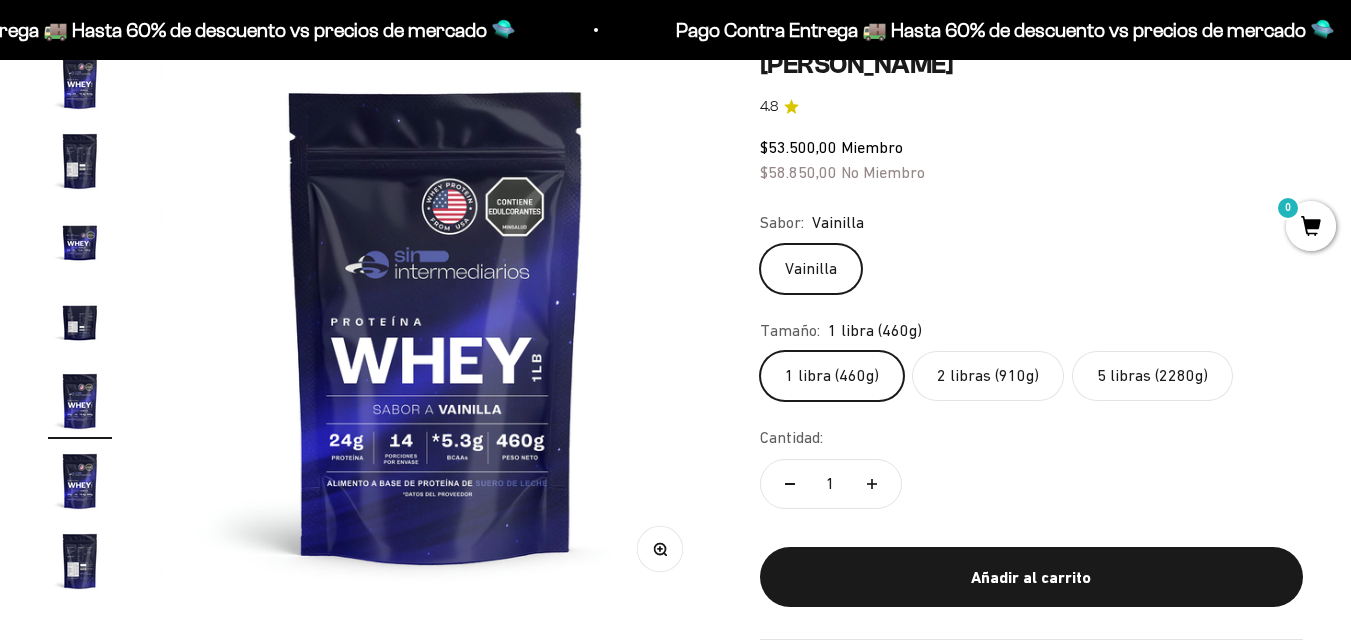 click on "2 libras (910g)" 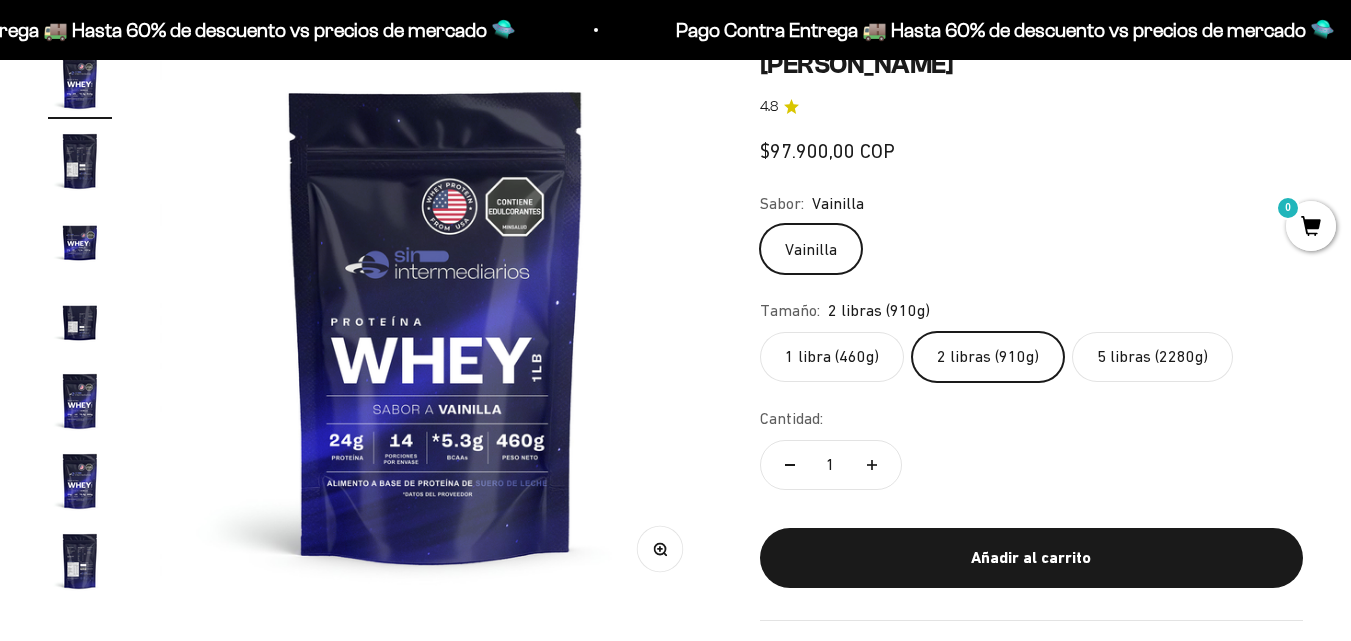 scroll, scrollTop: 0, scrollLeft: 0, axis: both 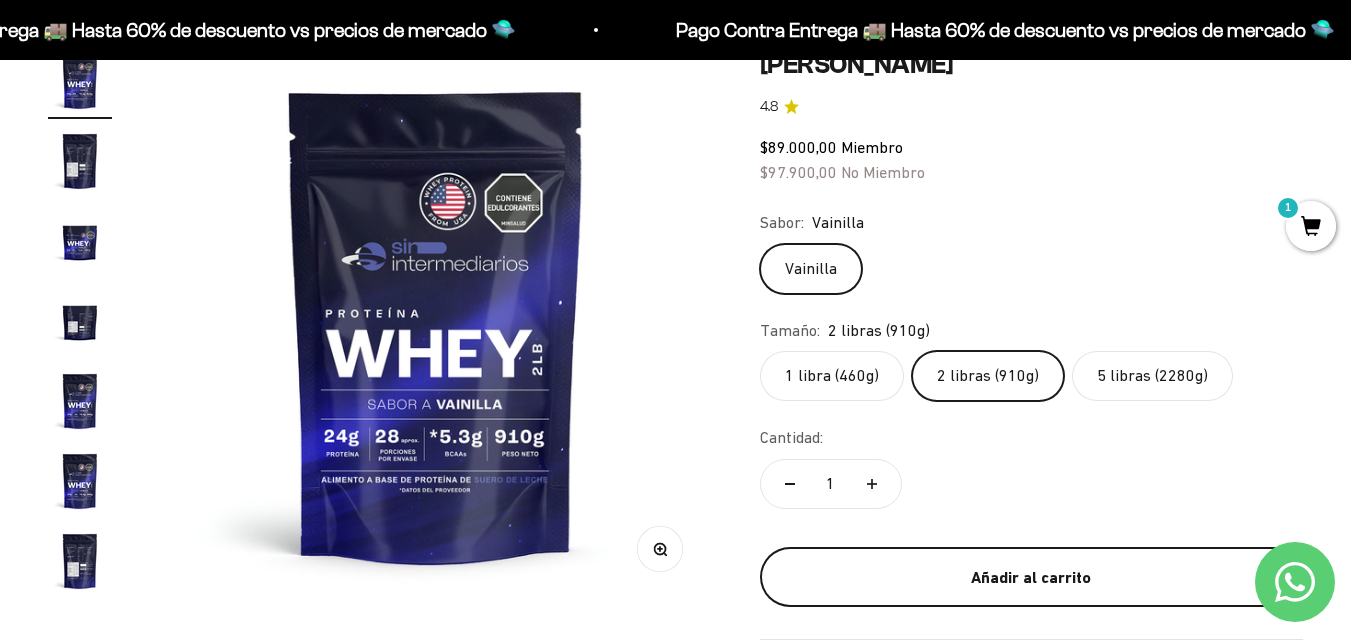 click on "Añadir al carrito" at bounding box center [1031, 578] 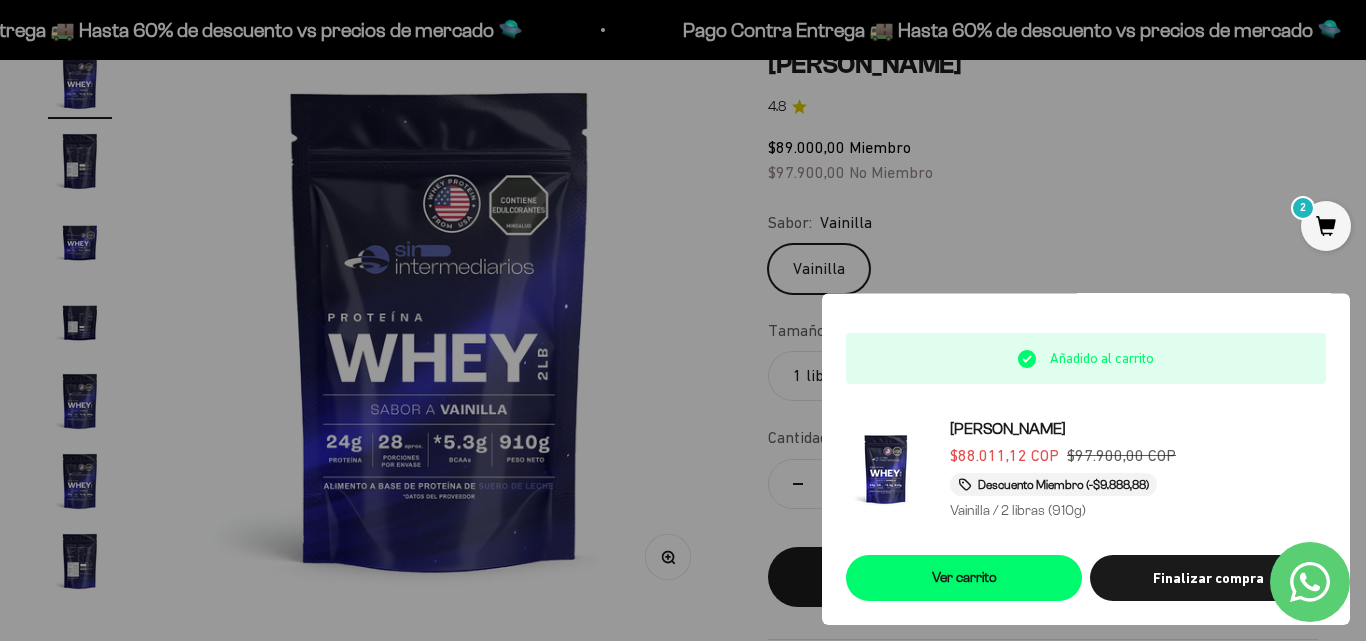 click at bounding box center [683, 320] 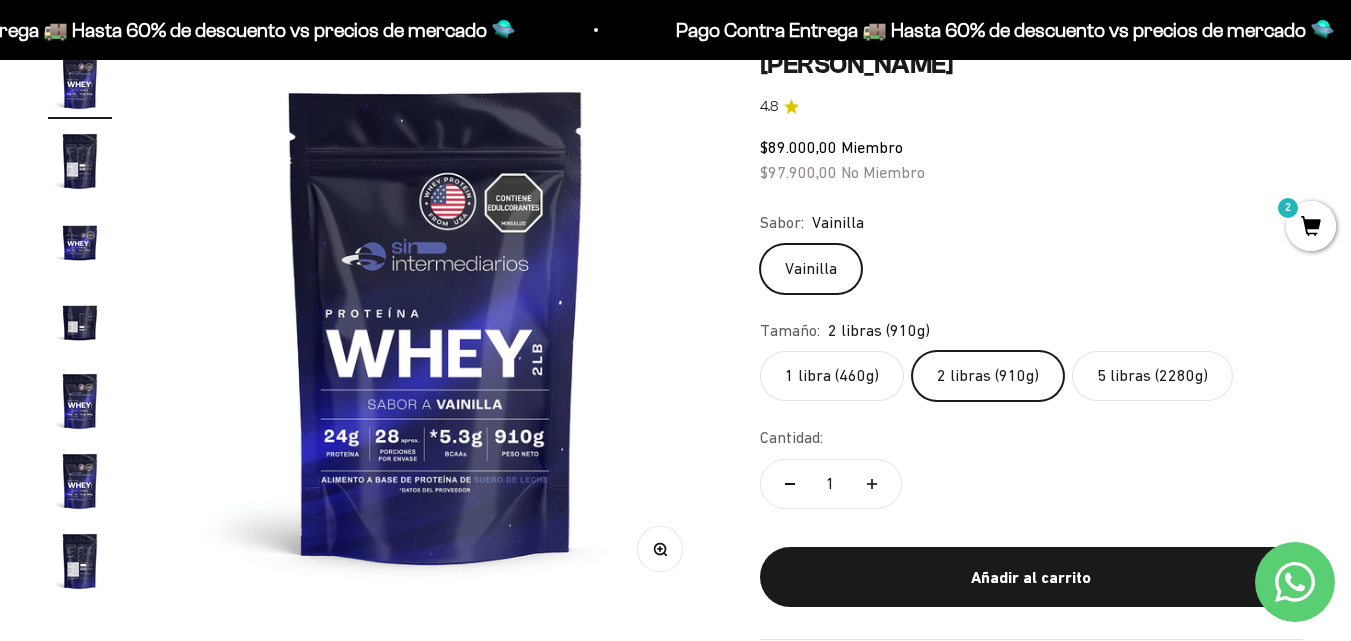scroll, scrollTop: 0, scrollLeft: 0, axis: both 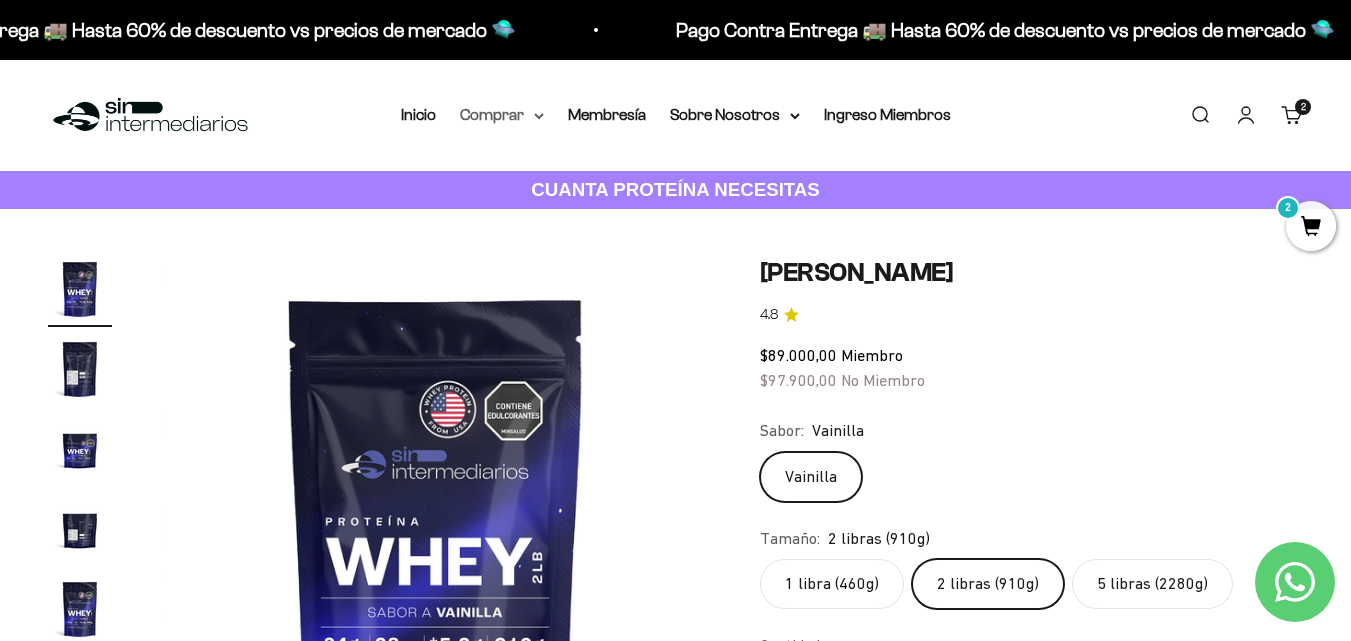 click on "Comprar" at bounding box center (502, 115) 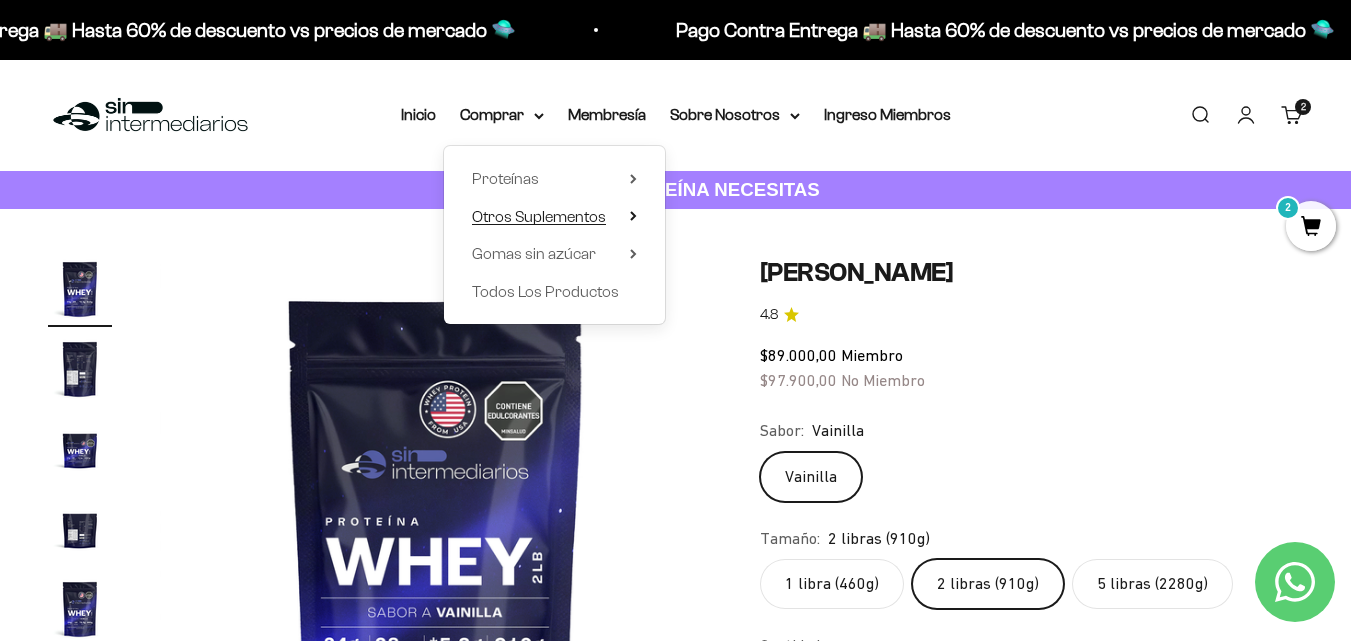click on "Otros Suplementos" at bounding box center [539, 216] 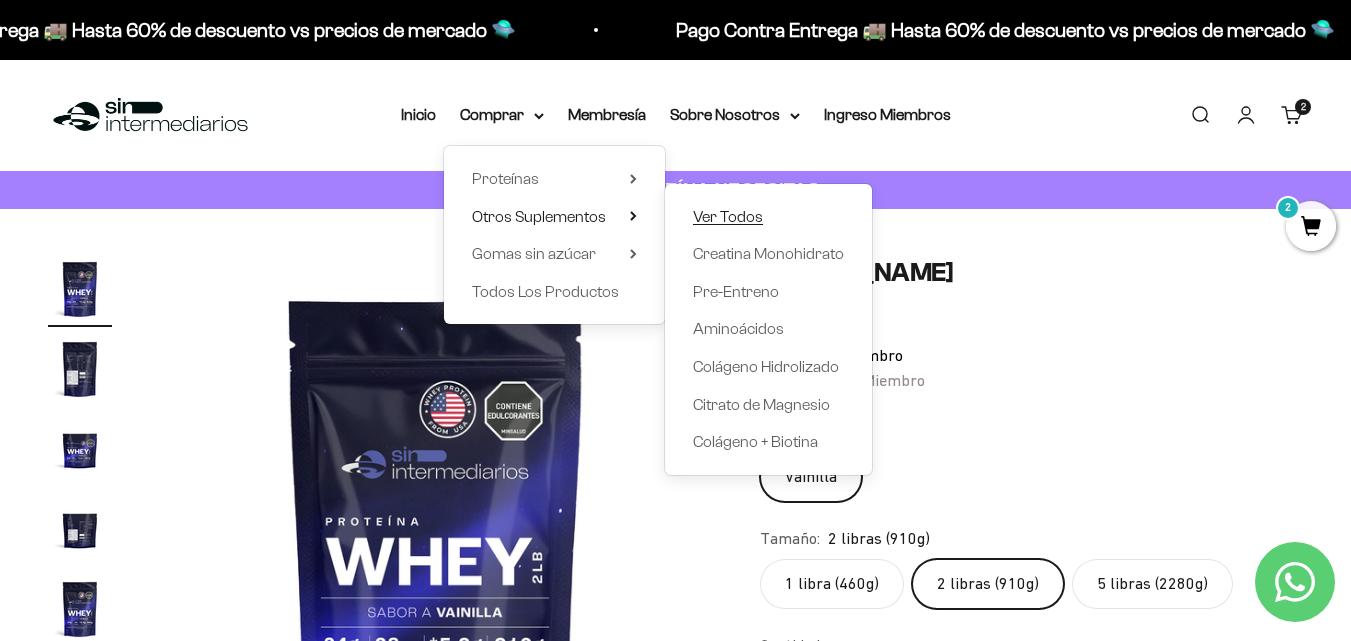 click on "Ver Todos" at bounding box center (728, 217) 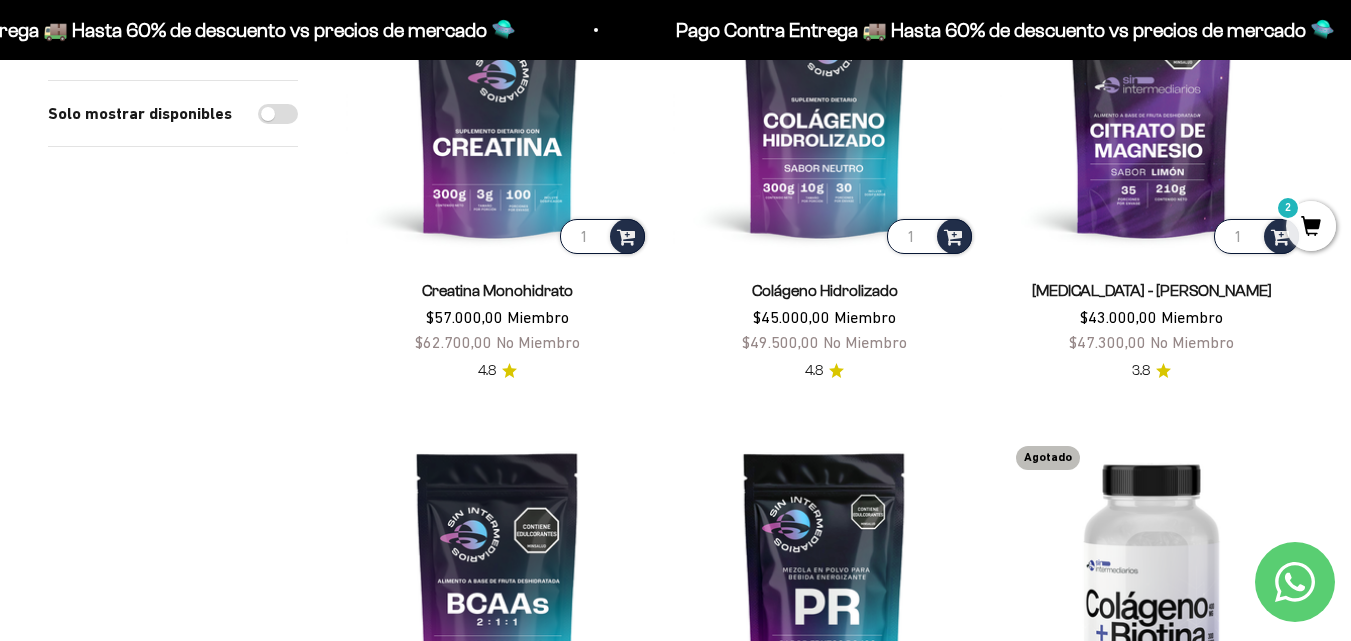 scroll, scrollTop: 361, scrollLeft: 0, axis: vertical 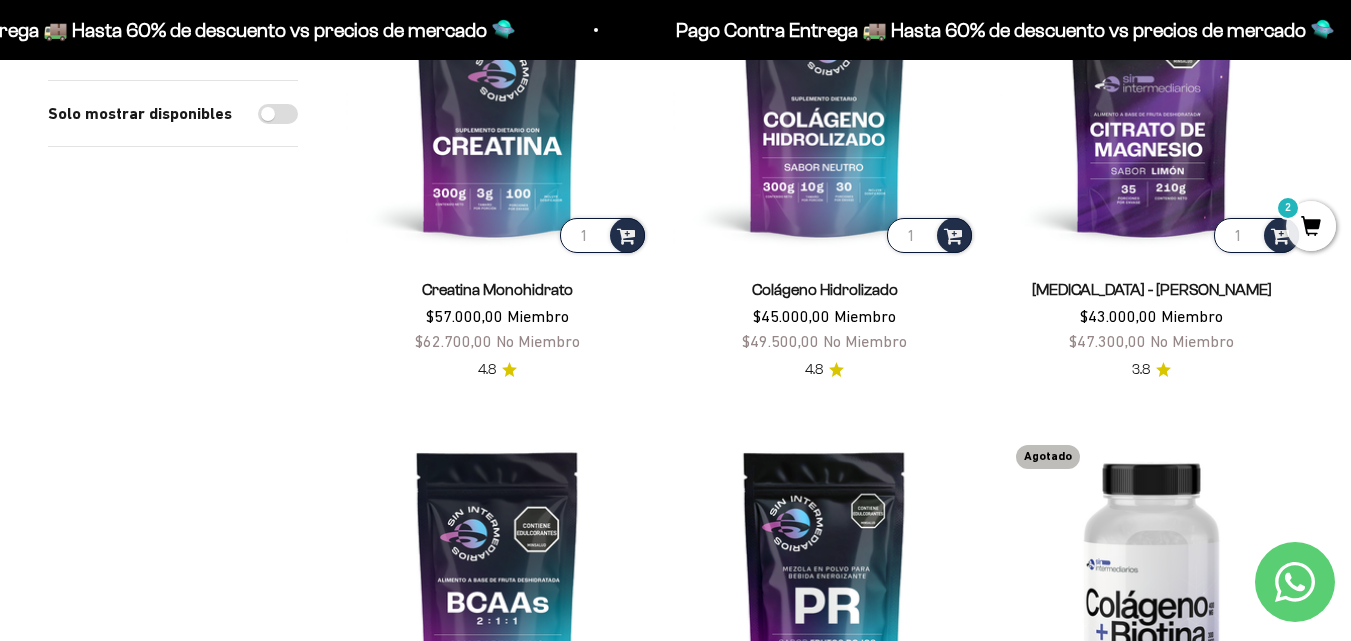 click on "2" at bounding box center [1311, 226] 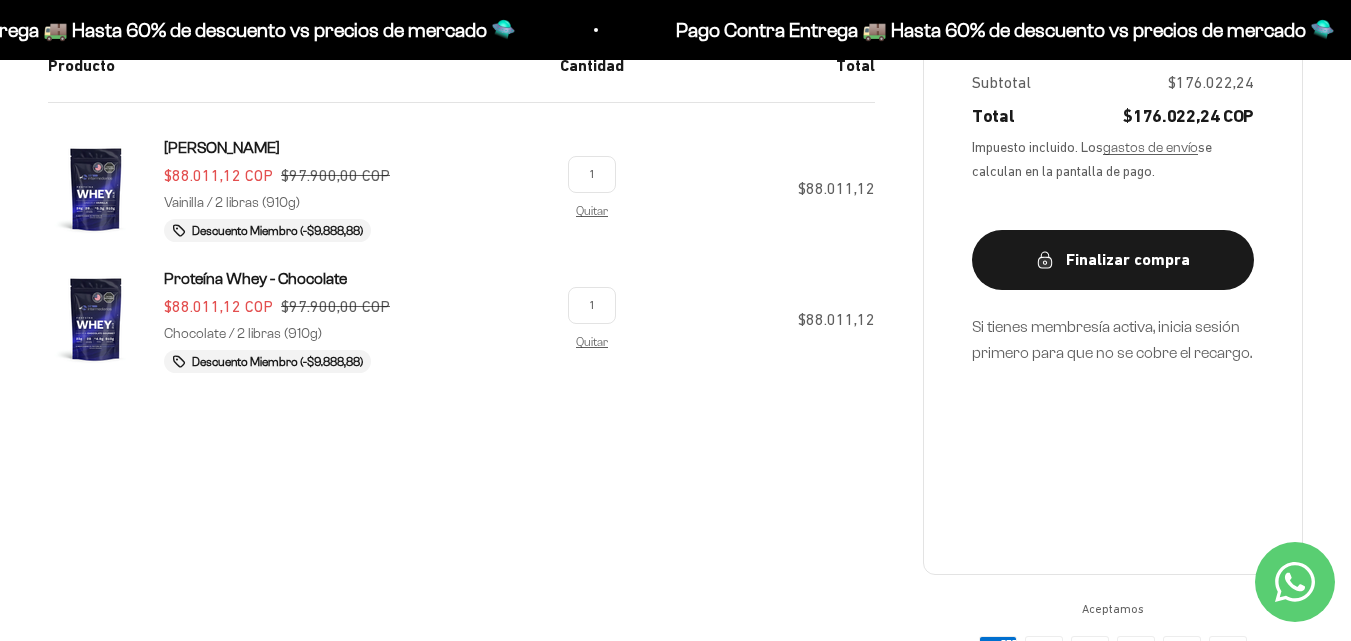 scroll, scrollTop: 0, scrollLeft: 0, axis: both 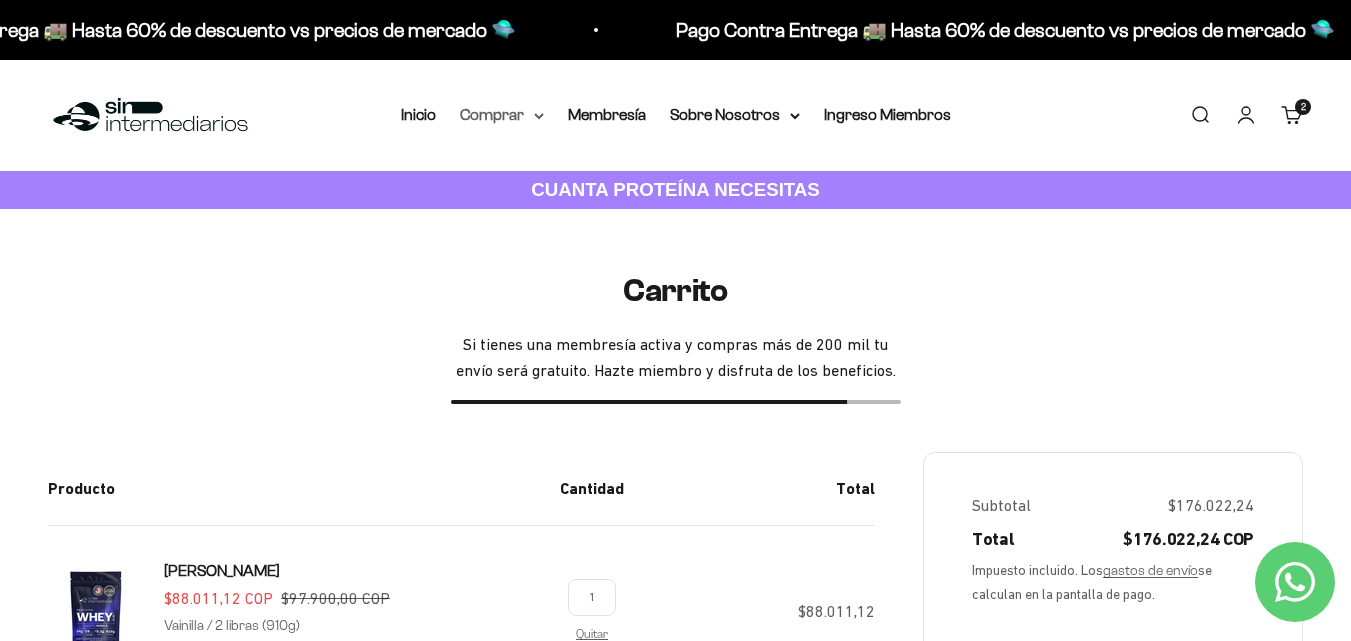 click on "Comprar" at bounding box center (502, 115) 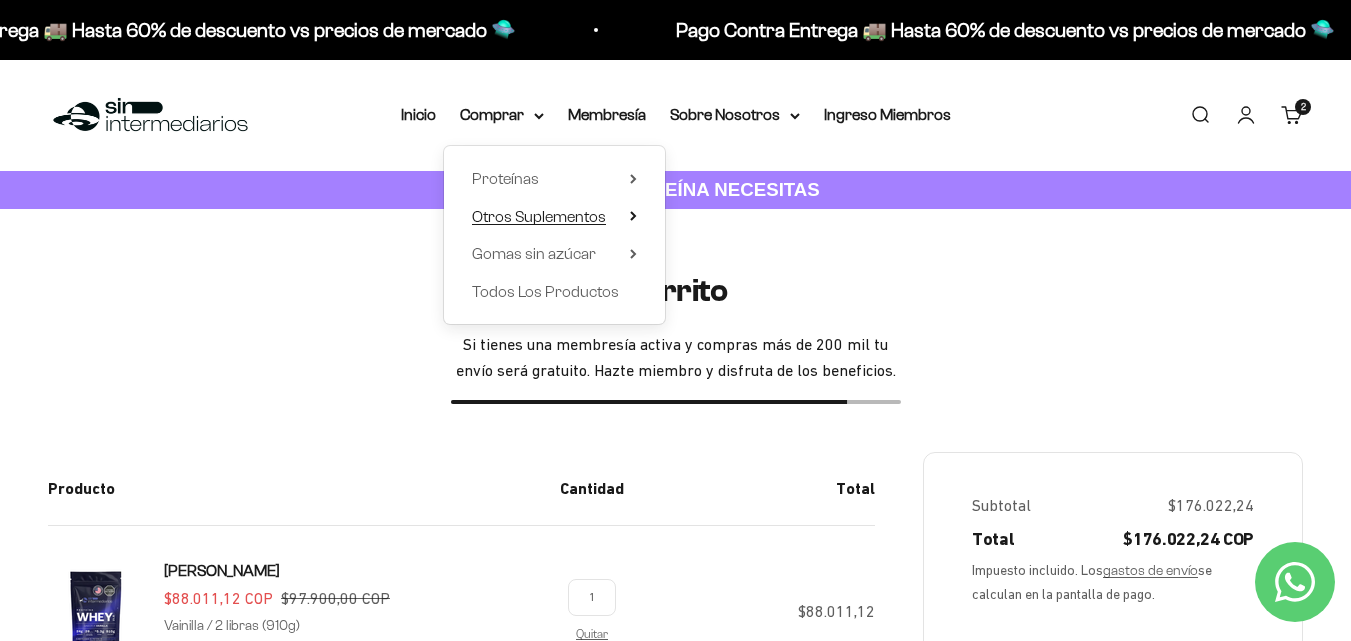 click on "Otros Suplementos" at bounding box center [539, 216] 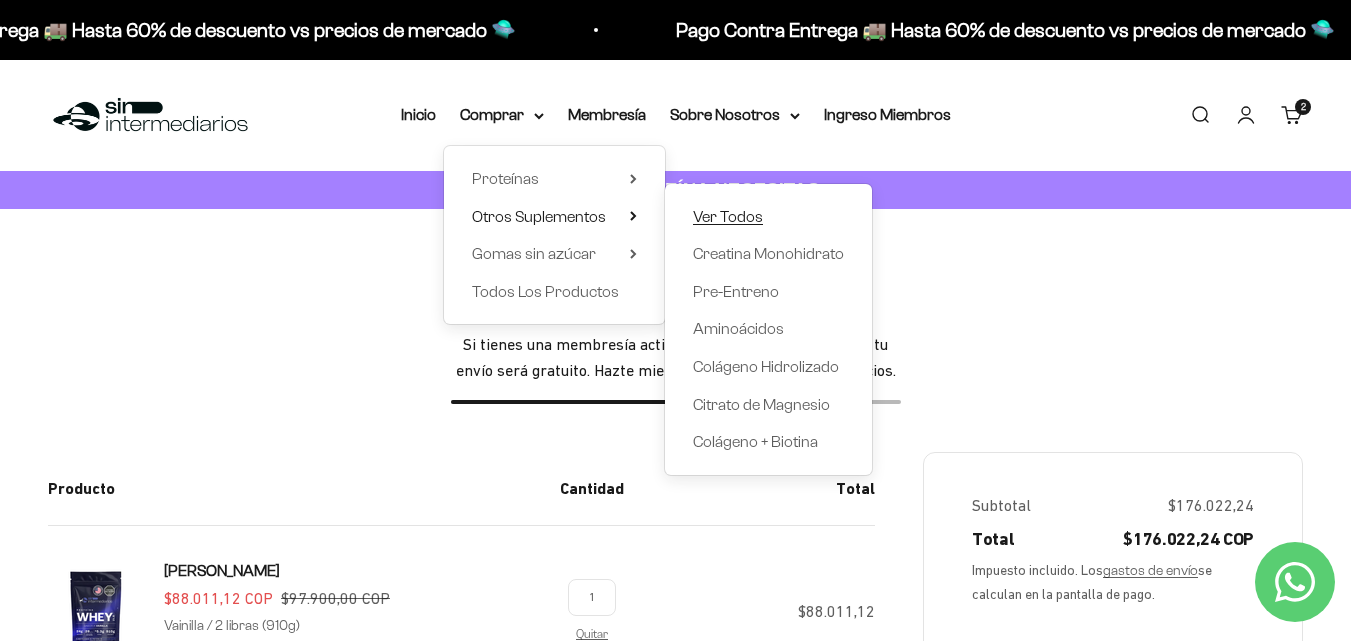 click on "Ver Todos" at bounding box center [728, 216] 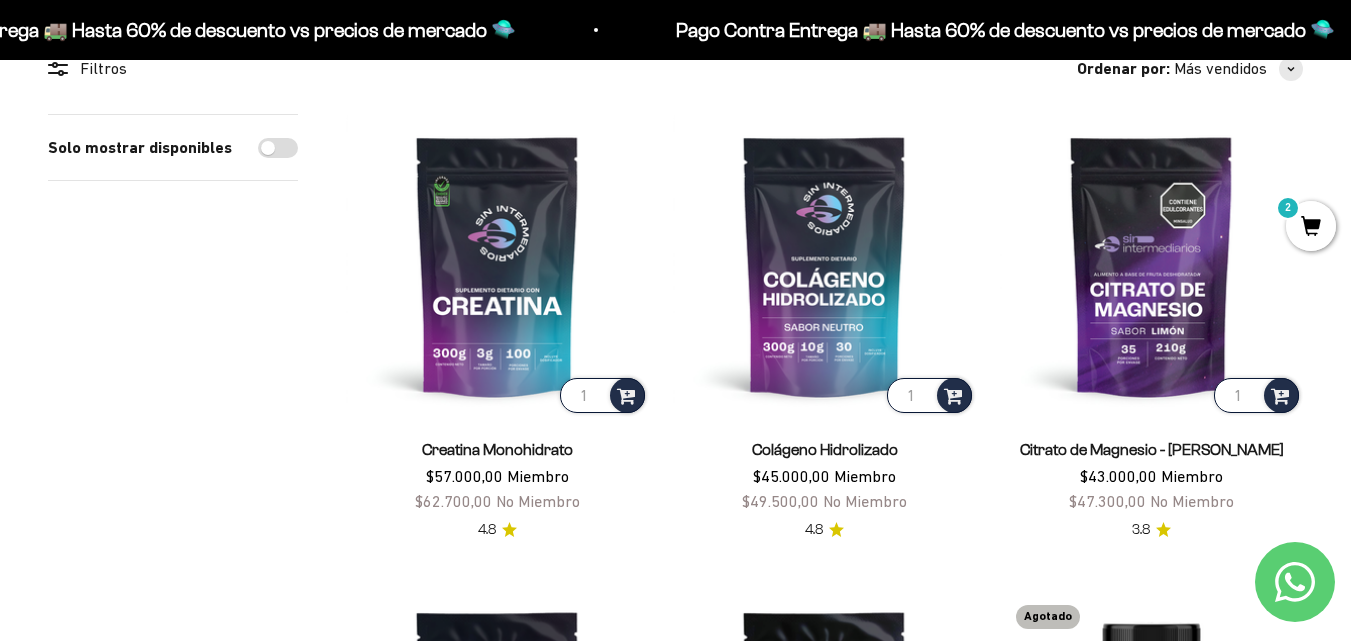 scroll, scrollTop: 188, scrollLeft: 0, axis: vertical 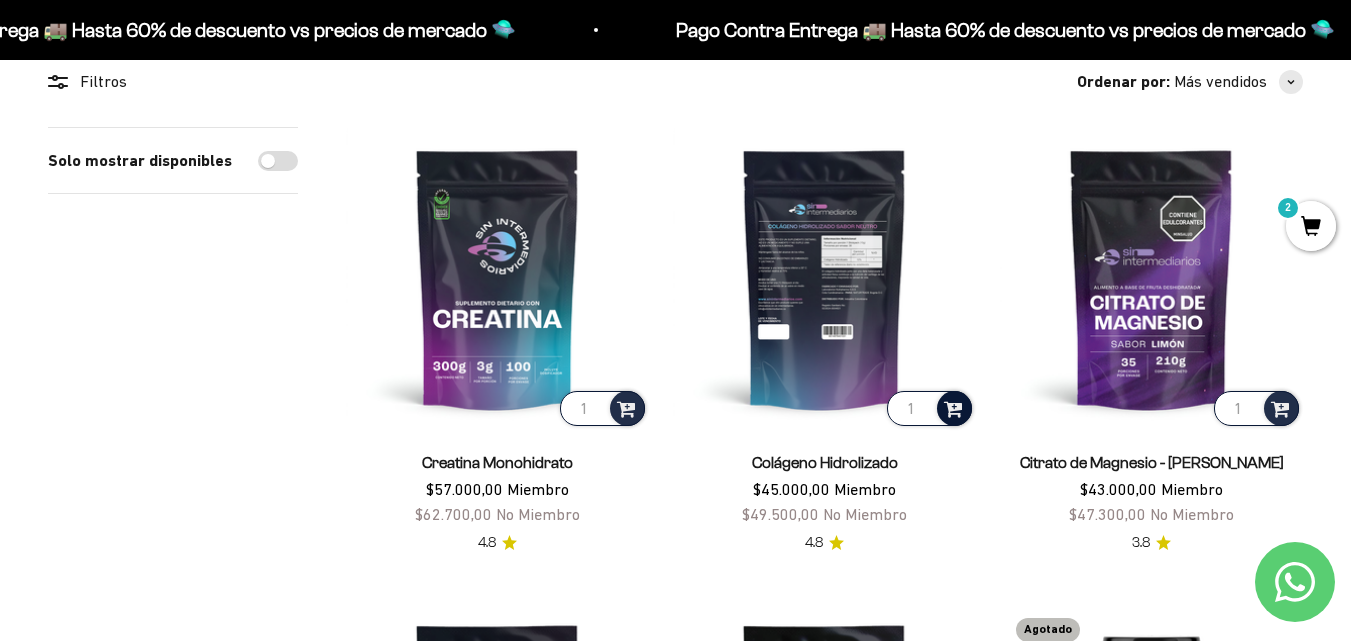 click at bounding box center (953, 407) 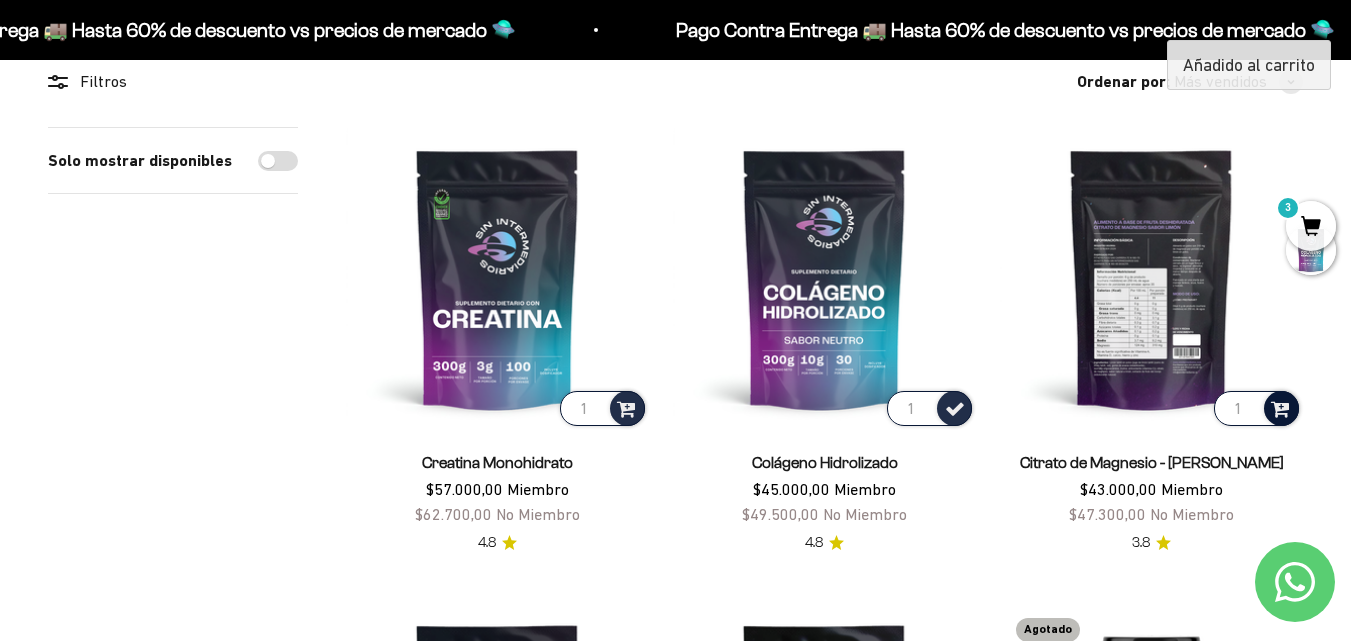 click at bounding box center [1280, 407] 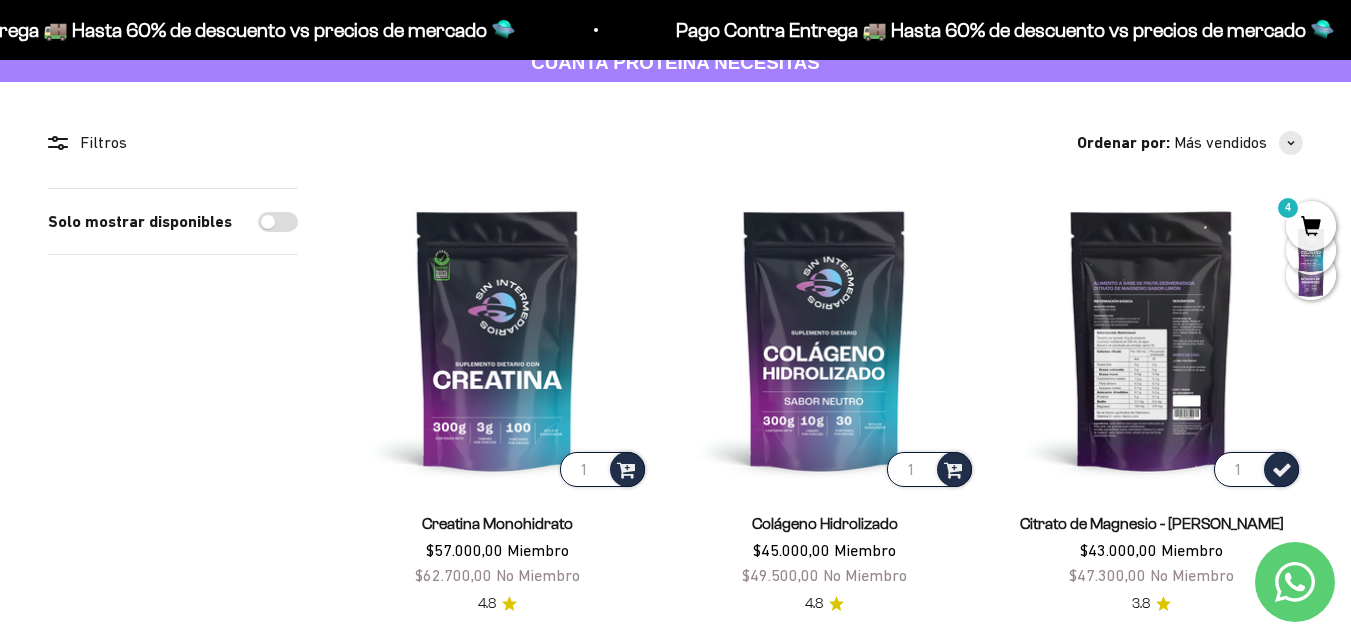 scroll, scrollTop: 121, scrollLeft: 0, axis: vertical 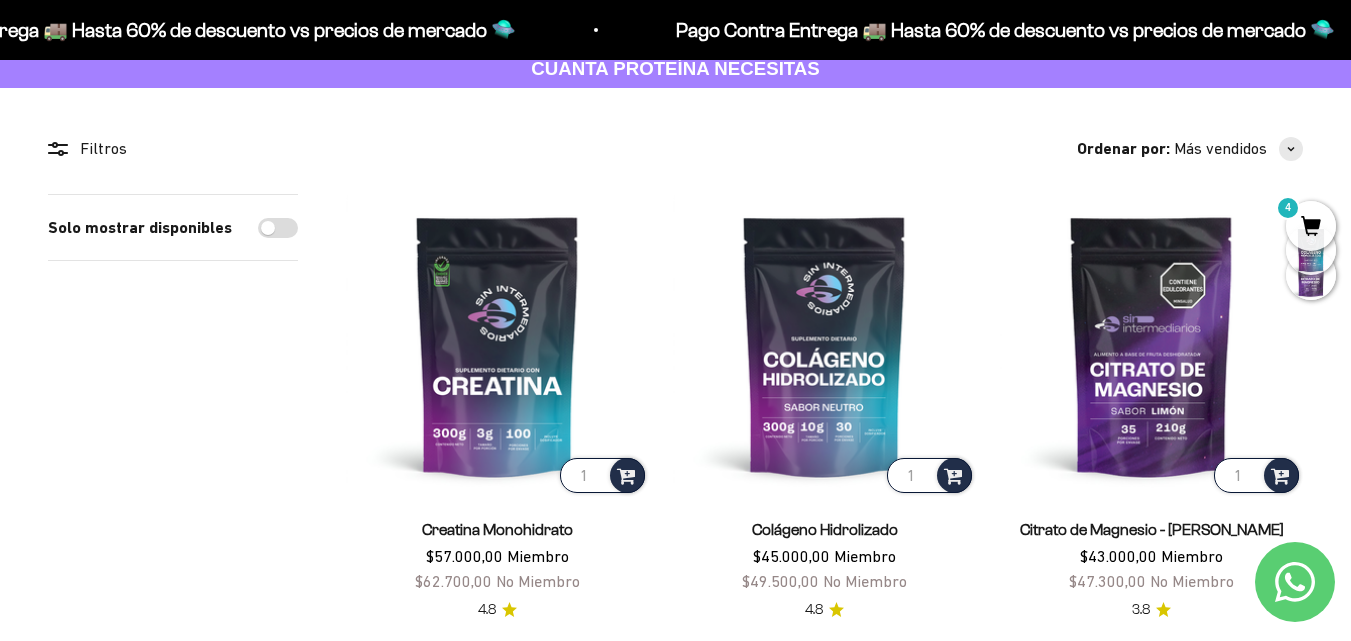 click on "4" at bounding box center [1311, 226] 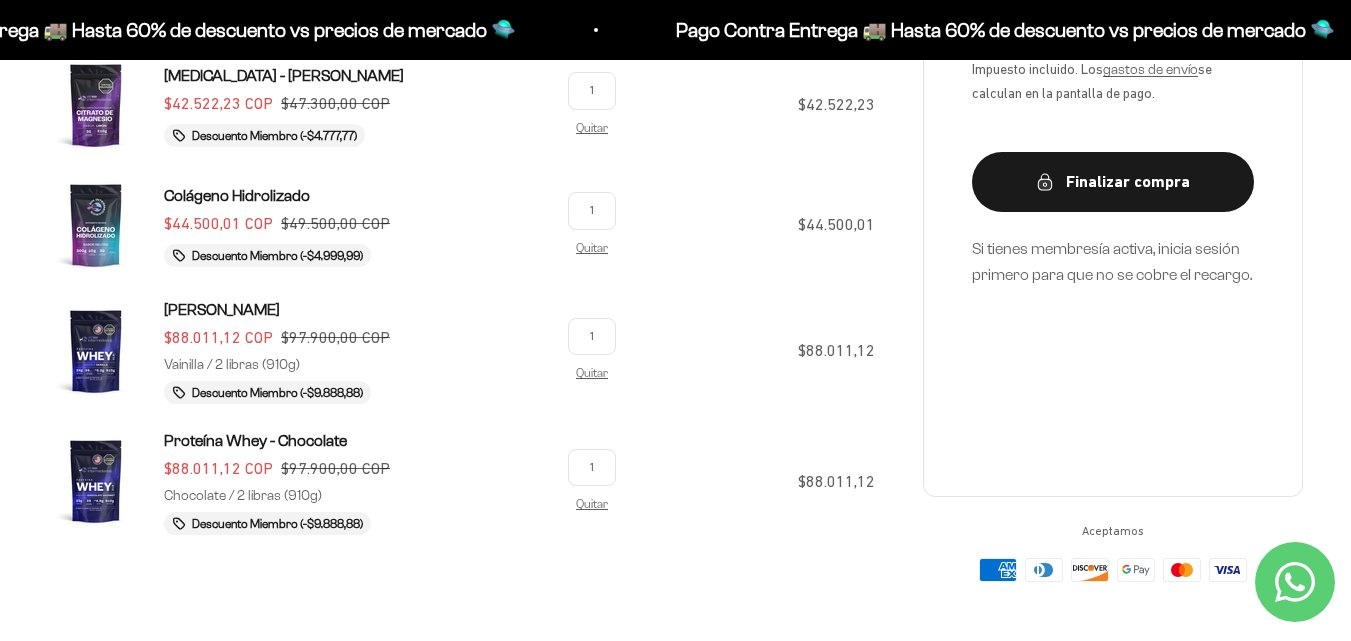scroll, scrollTop: 503, scrollLeft: 0, axis: vertical 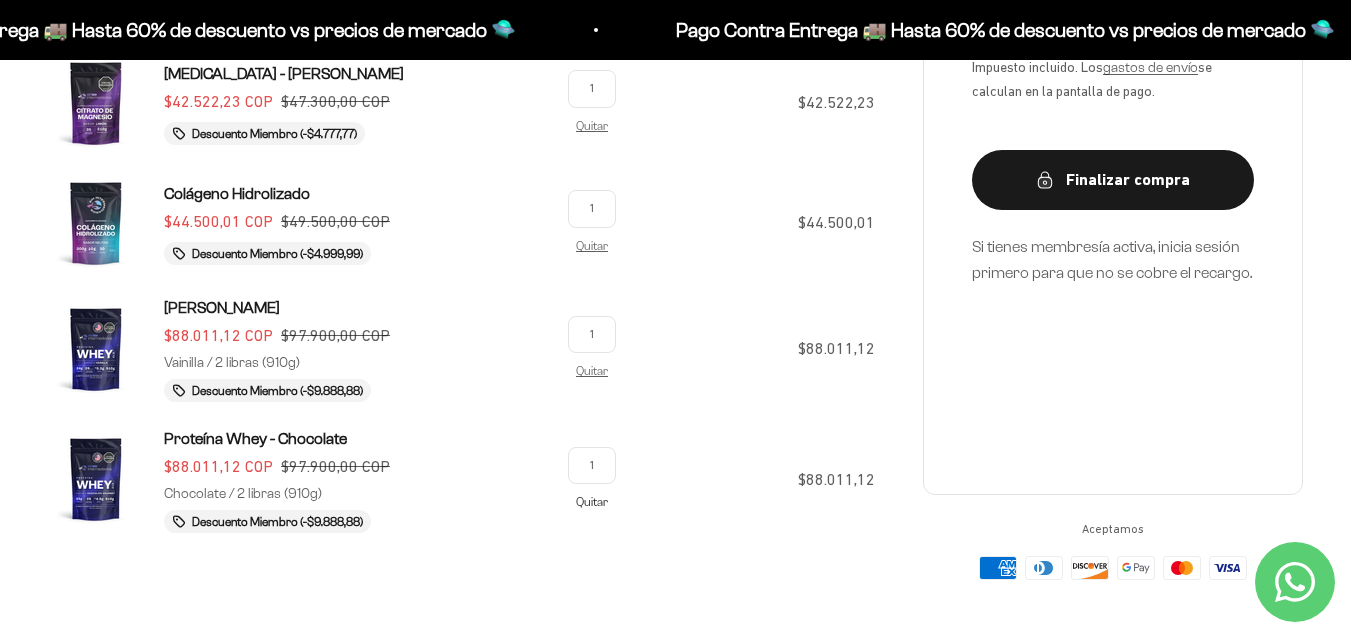 click on "Quitar" at bounding box center (592, 501) 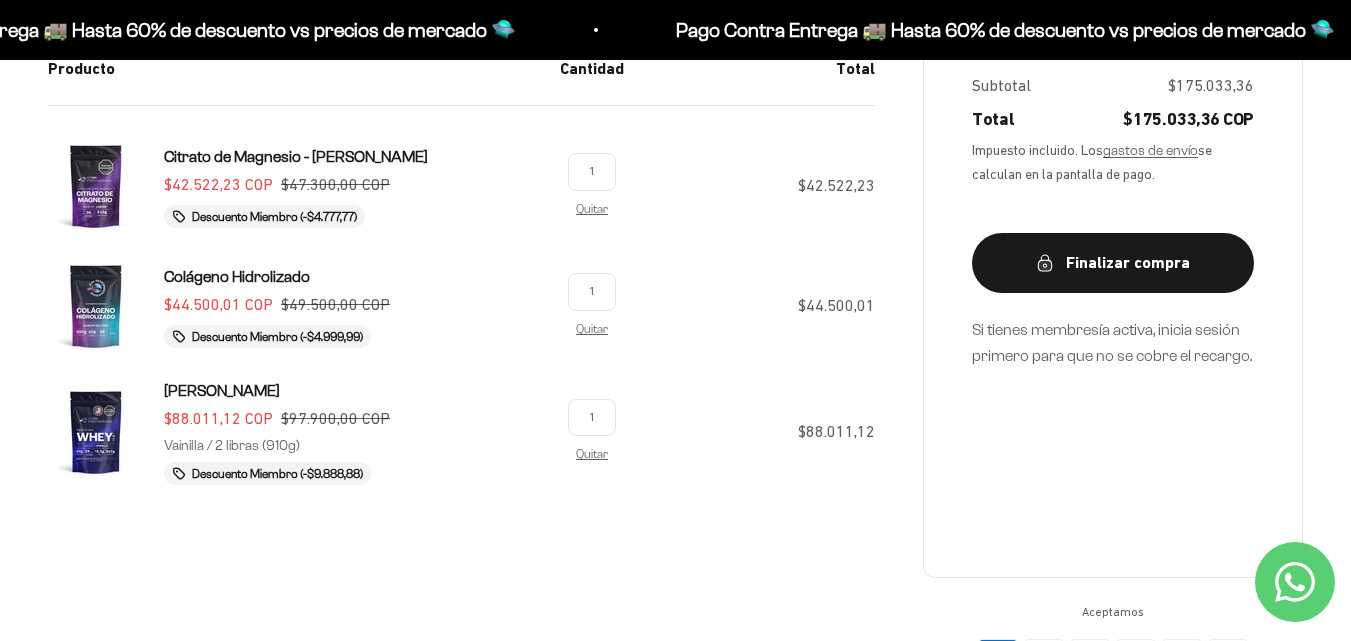 scroll, scrollTop: 421, scrollLeft: 0, axis: vertical 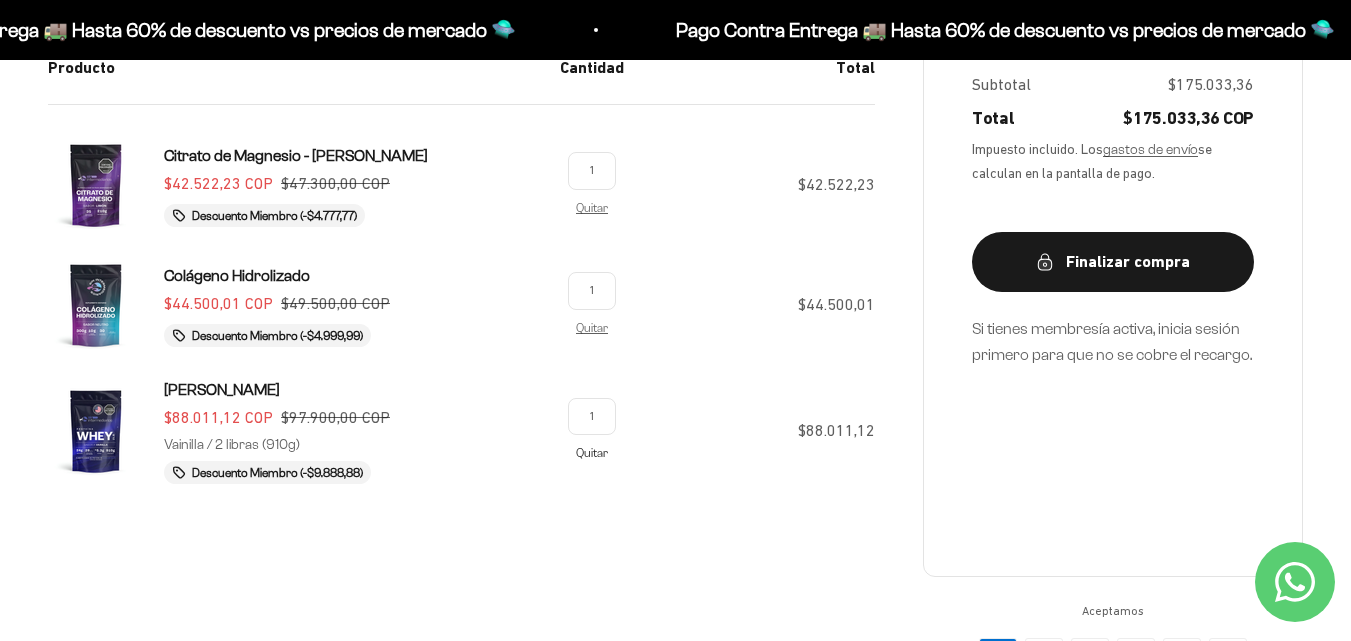 click on "Quitar" at bounding box center (592, 452) 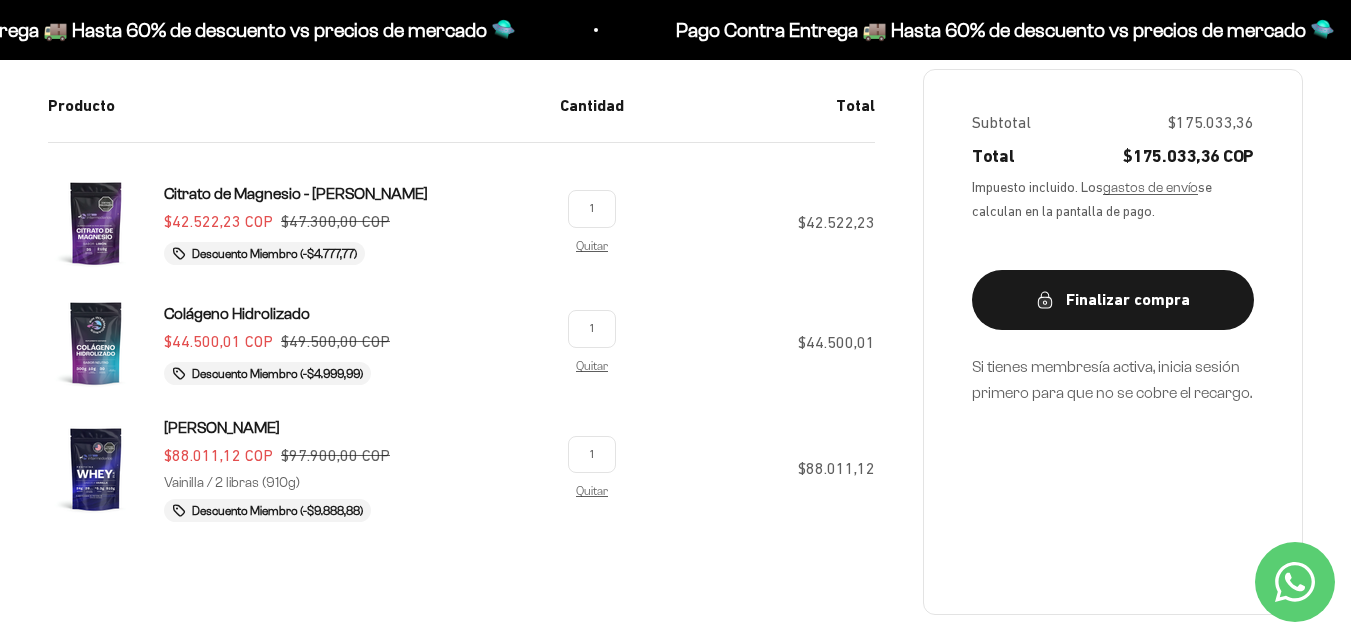 scroll, scrollTop: 379, scrollLeft: 0, axis: vertical 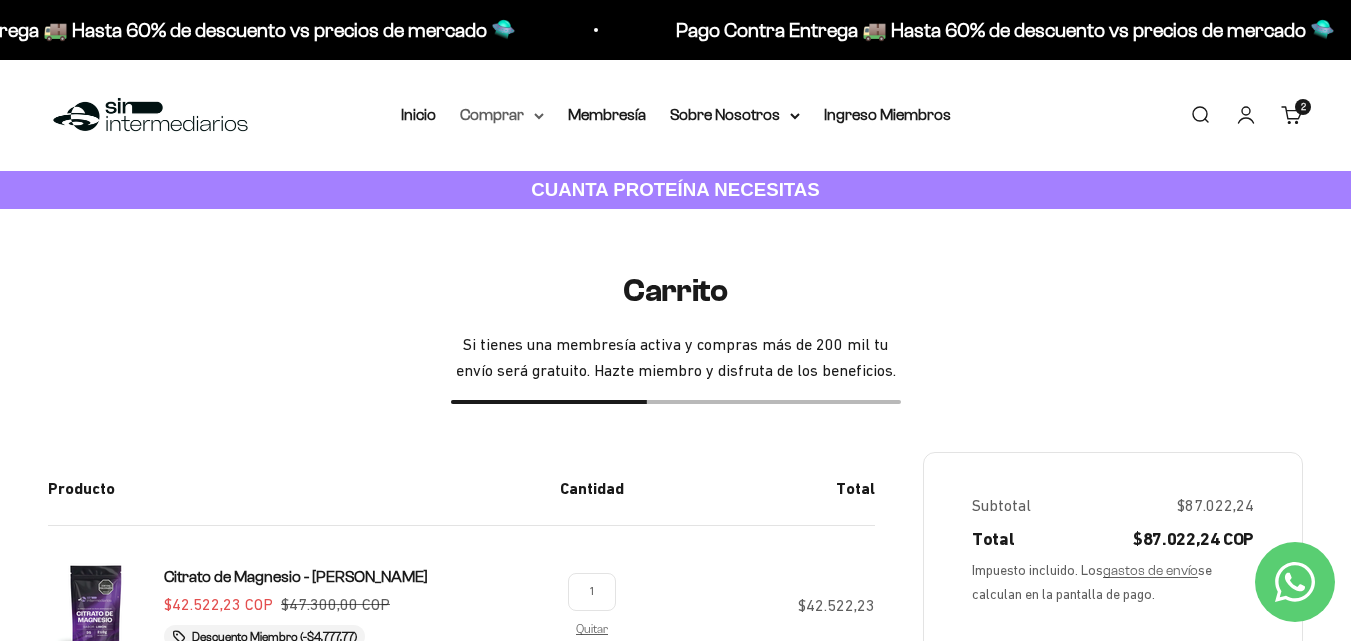 click on "Comprar" at bounding box center (502, 115) 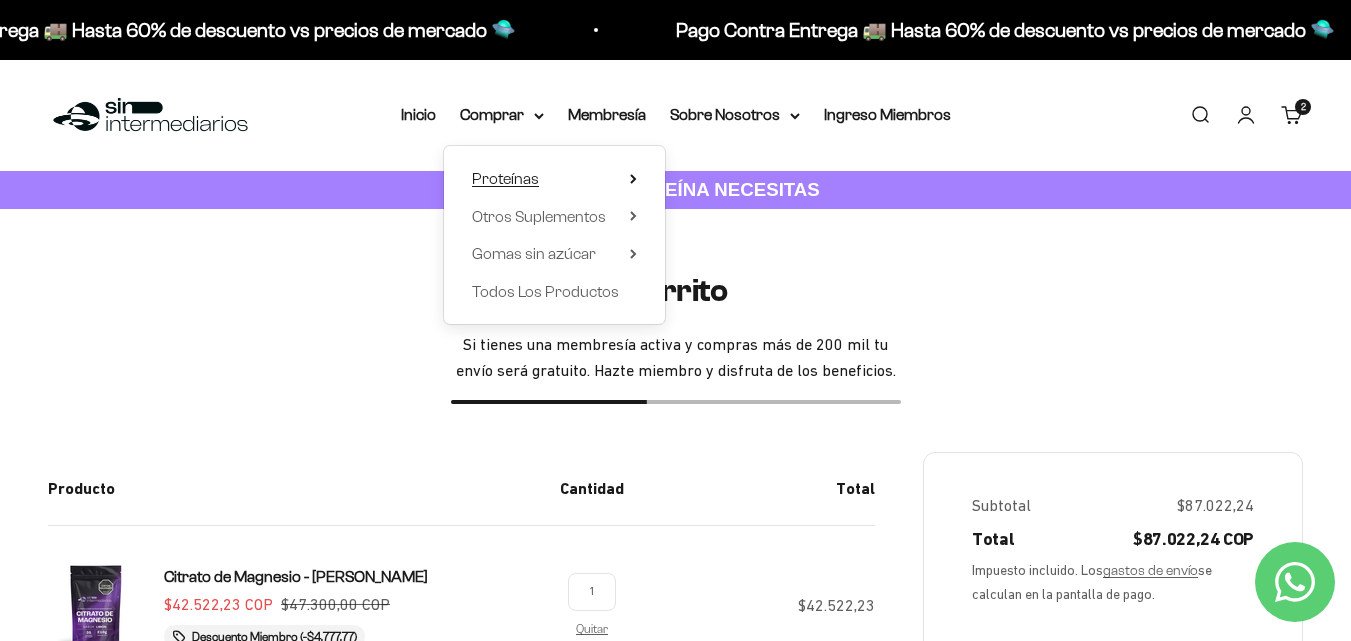 click on "Proteínas" at bounding box center [505, 178] 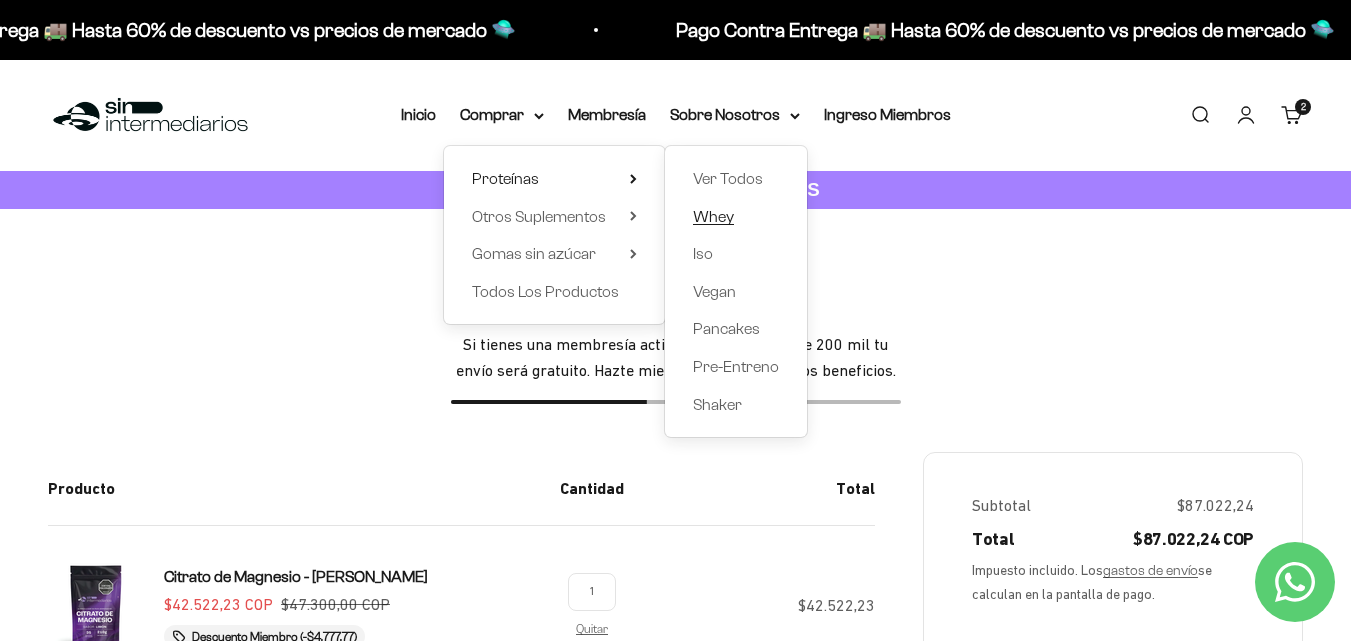 click on "Whey" at bounding box center (713, 216) 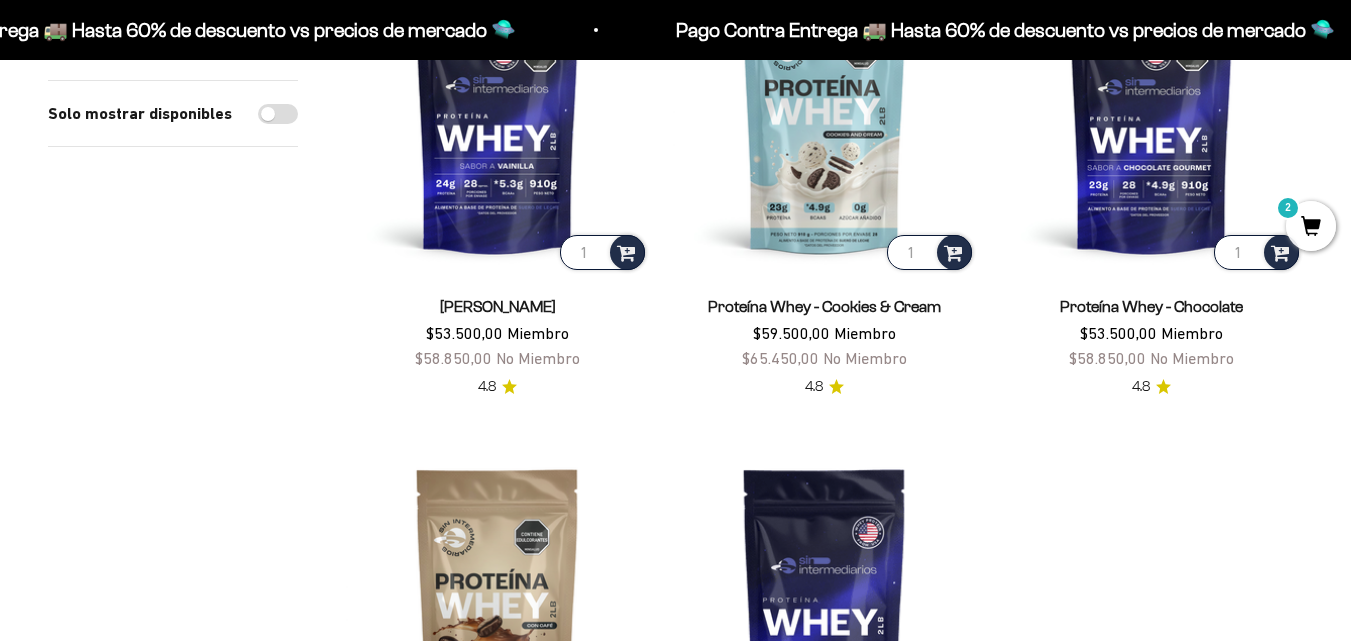 scroll, scrollTop: 345, scrollLeft: 0, axis: vertical 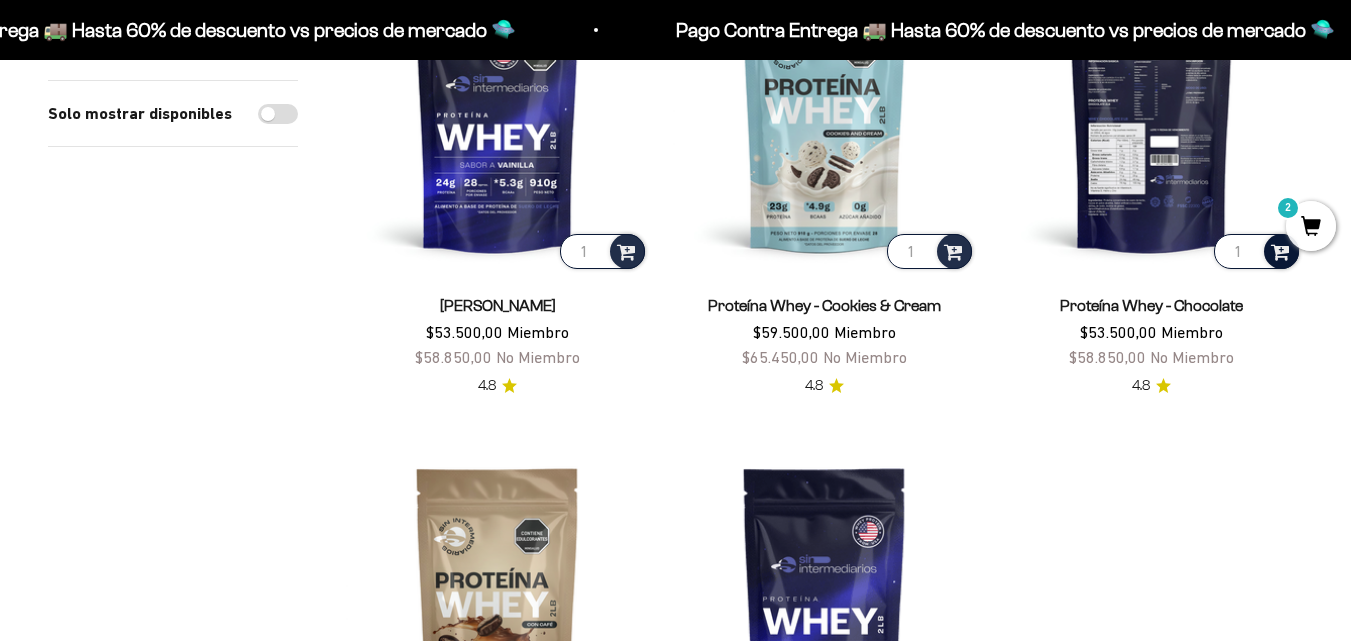 click at bounding box center [1280, 250] 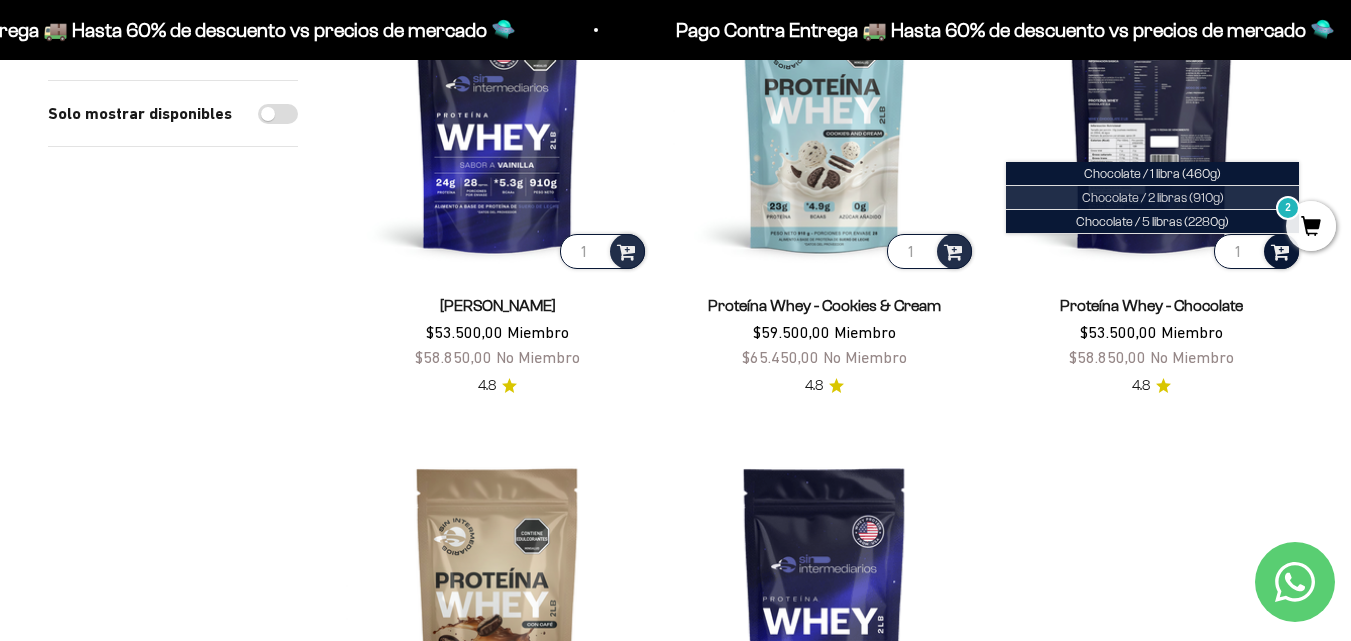 click on "Chocolate / 2 libras (910g)" at bounding box center [1153, 197] 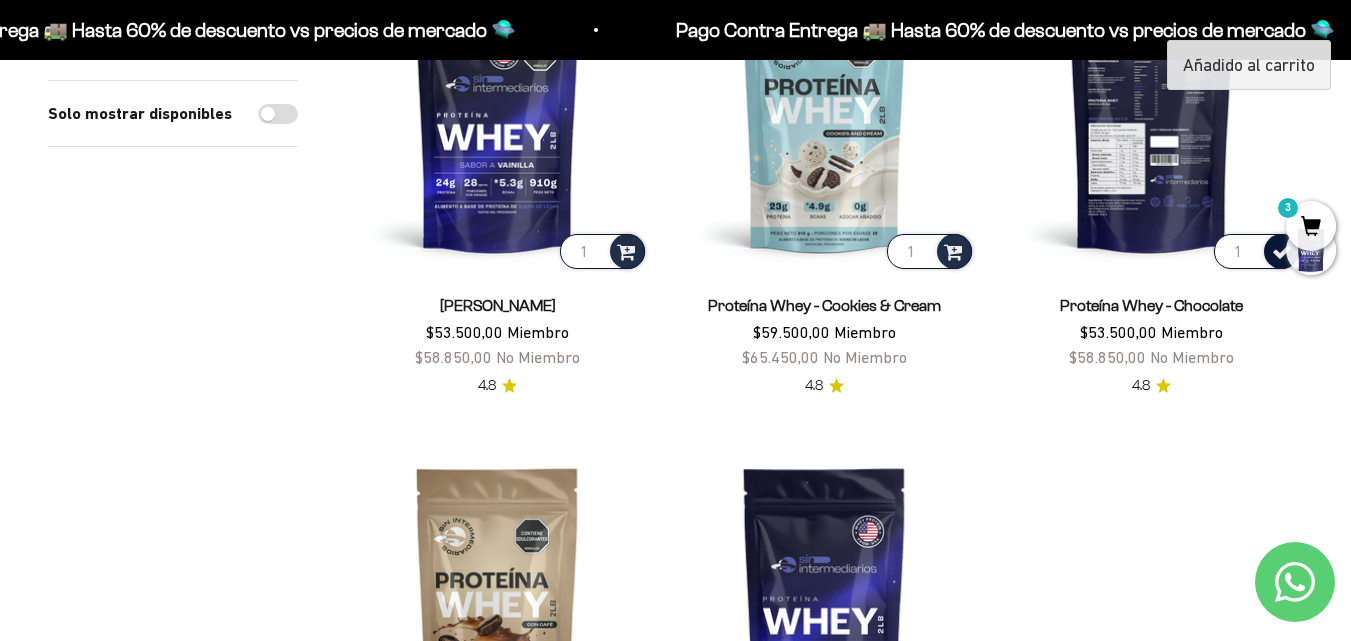 click on "Ir al contenido
Pago Contra Entrega 🚚 Hasta 60% de descuento vs precios de mercado 🛸
Pago Contra Entrega 🚚 Hasta 60% de descuento vs precios de mercado 🛸
Pago Contra Entrega 🚚 Hasta 60% de descuento vs precios de mercado 🛸
Pago Contra Entrega 🚚 Hasta 60% de descuento vs precios de mercado 🛸
Pago Contra Entrega 🚚 Hasta 60% de descuento vs precios de mercado 🛸
Pago Contra Entrega 🚚 Hasta 60% de descuento vs precios de mercado 🛸
Pago Contra Entrega 🚚 Hasta 60% de descuento vs precios de mercado 🛸
Pago Contra Entrega 🚚 Hasta 60% de descuento vs precios de mercado 🛸" at bounding box center (675, 1263) 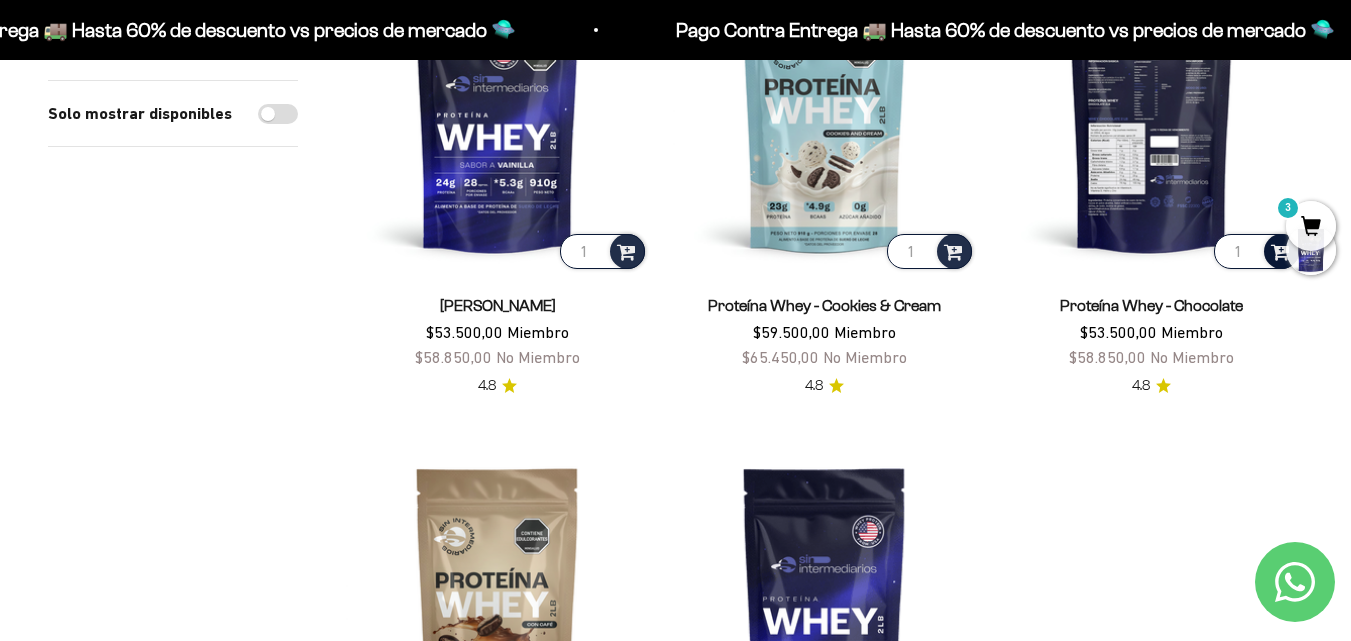 click on "3" at bounding box center (1311, 226) 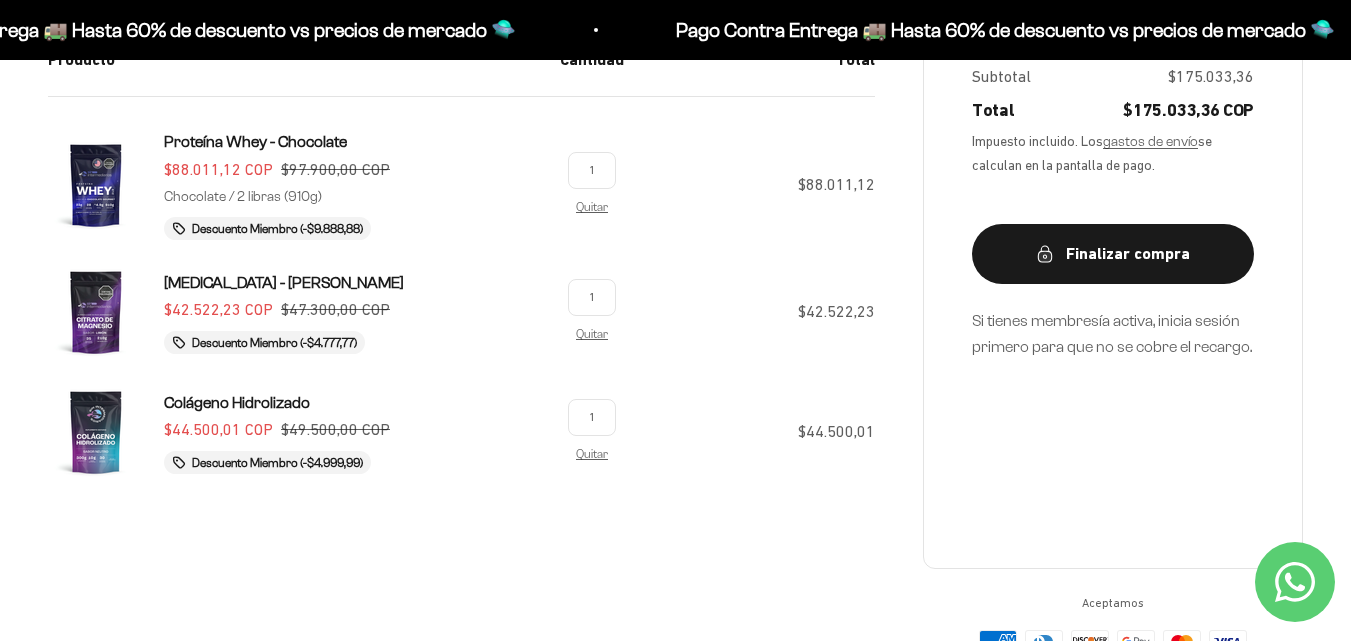 scroll, scrollTop: 428, scrollLeft: 0, axis: vertical 